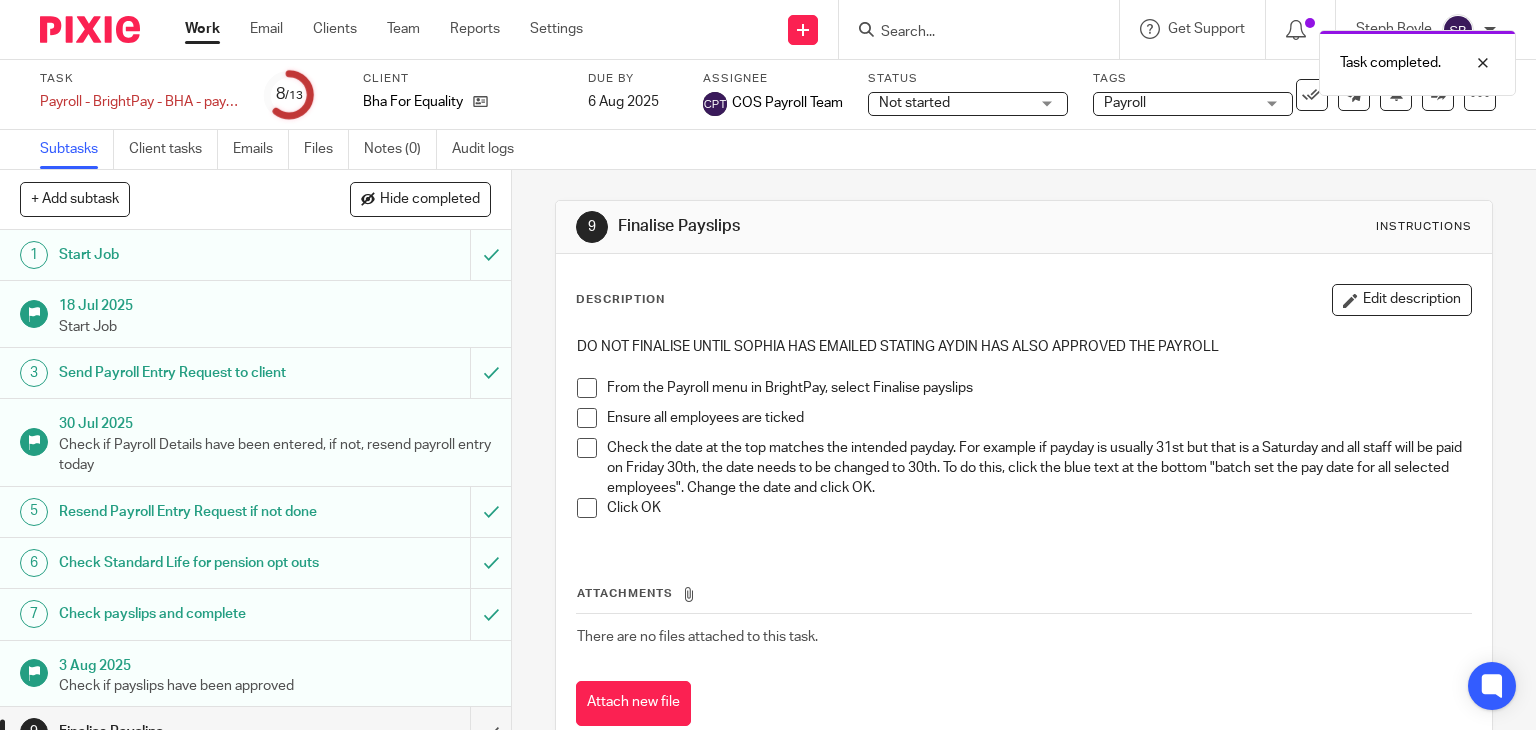 scroll, scrollTop: 0, scrollLeft: 0, axis: both 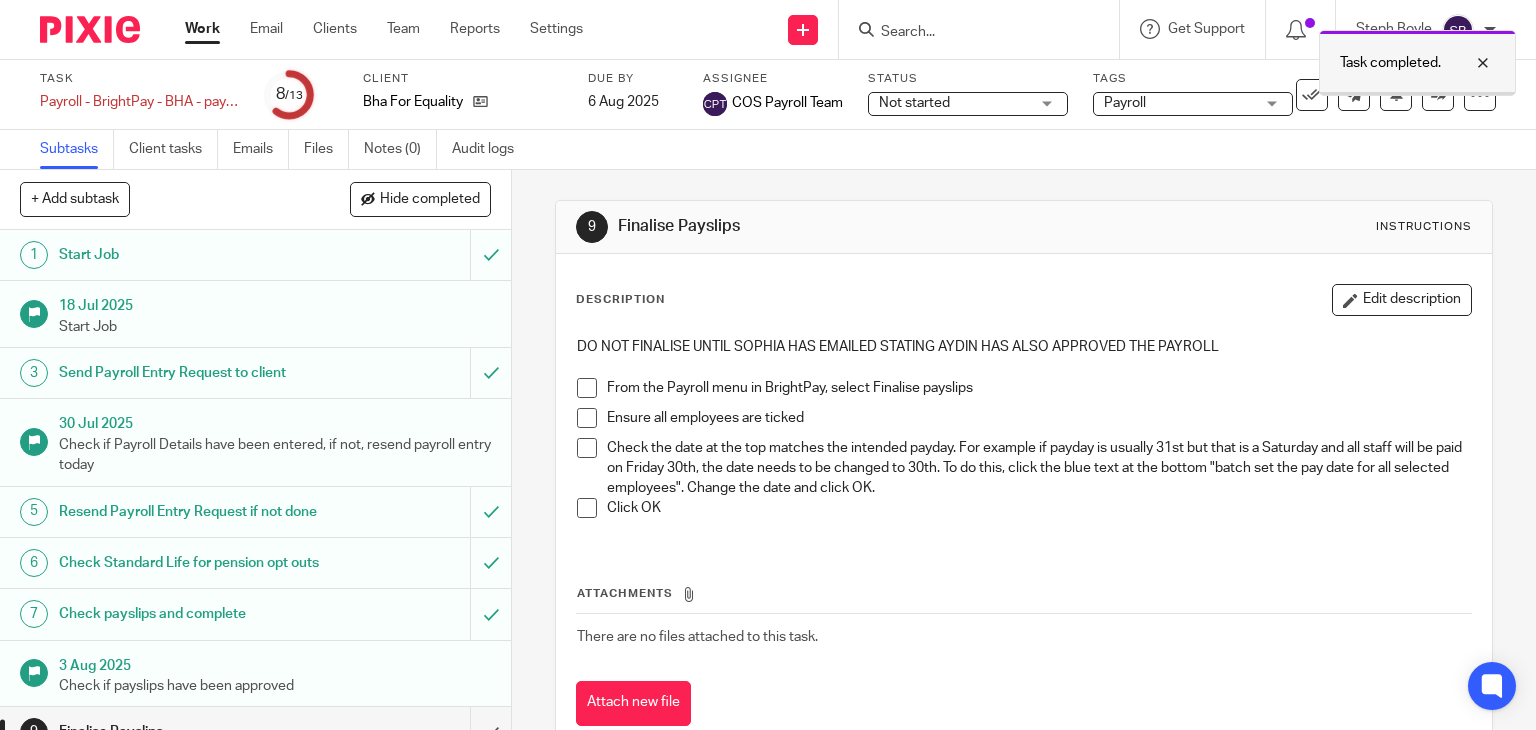click at bounding box center [1468, 63] 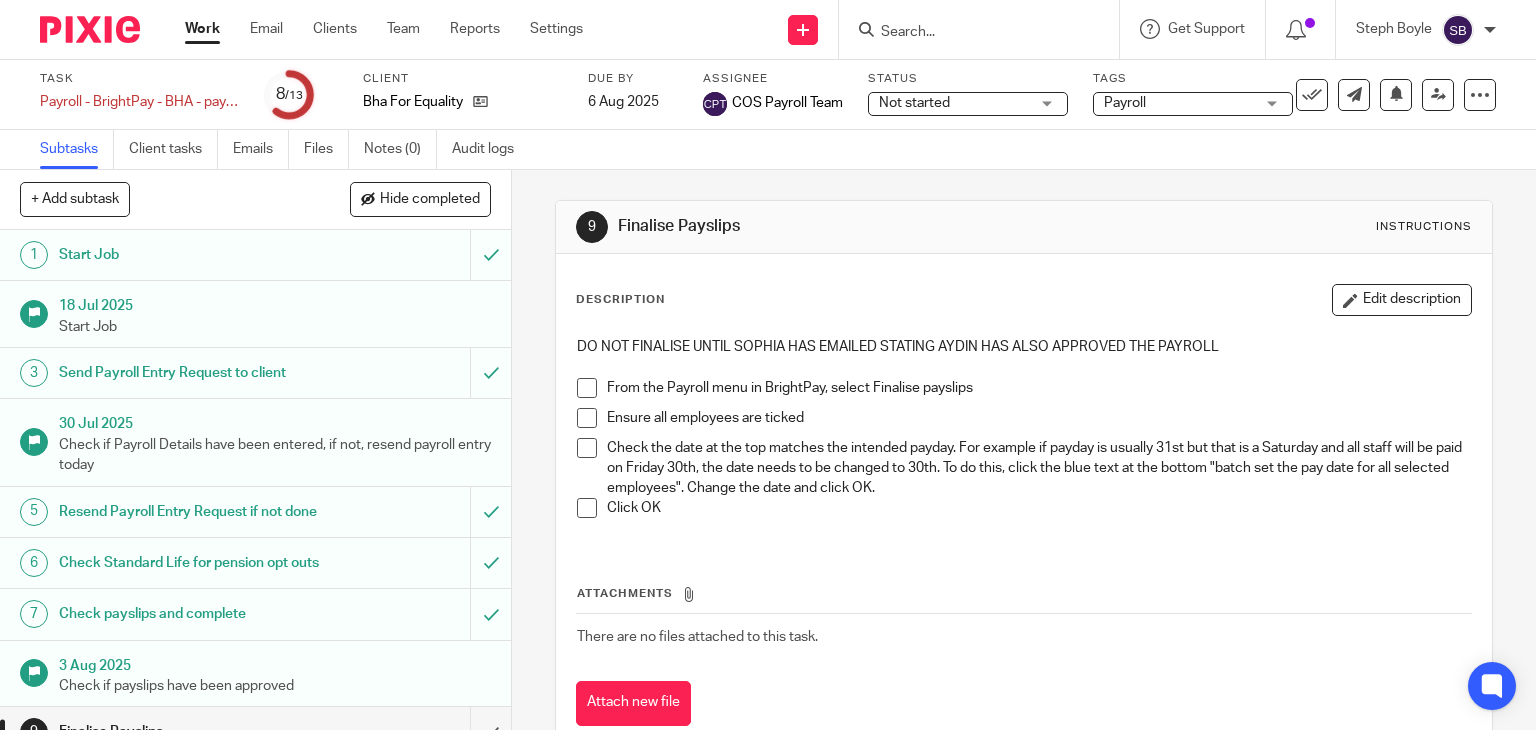 click at bounding box center [969, 33] 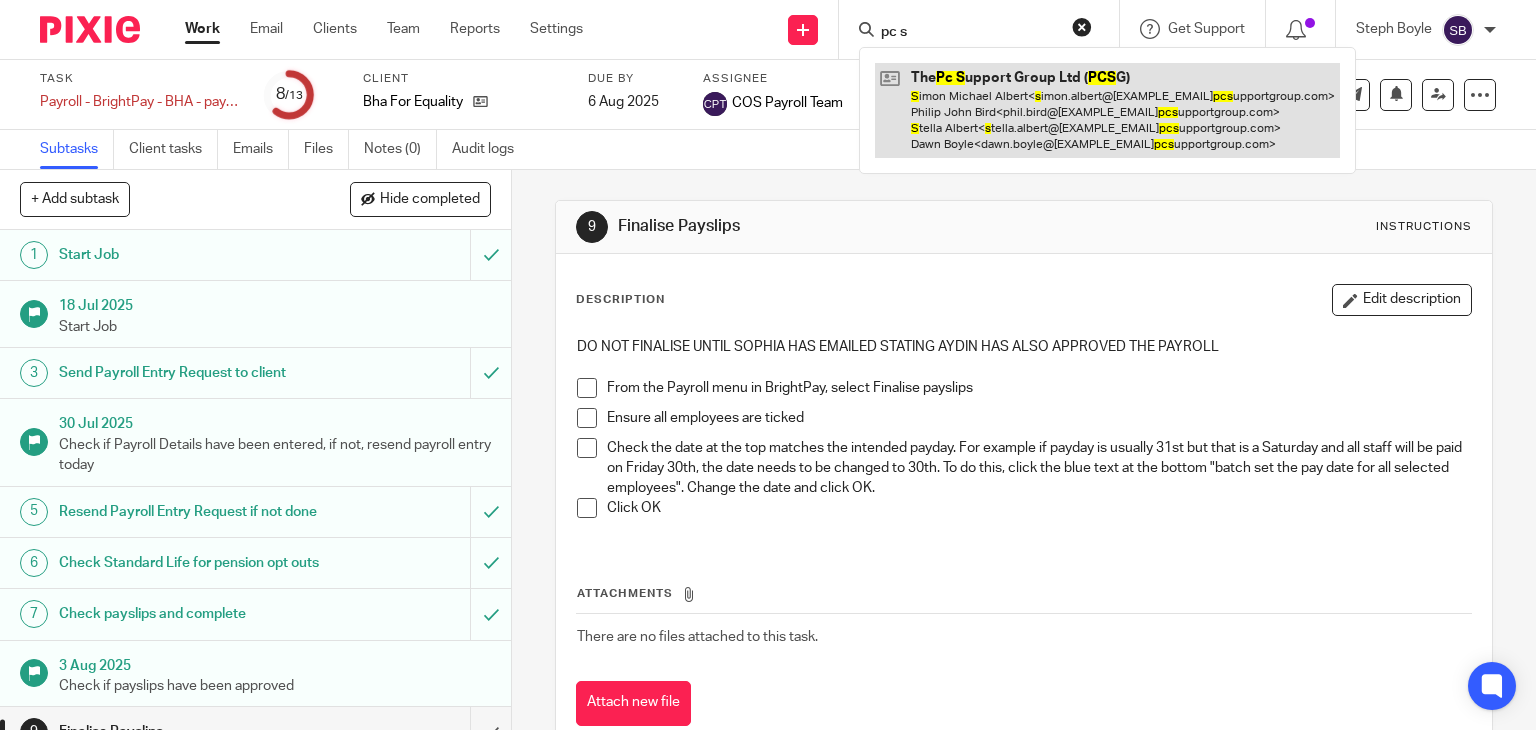 type on "pc s" 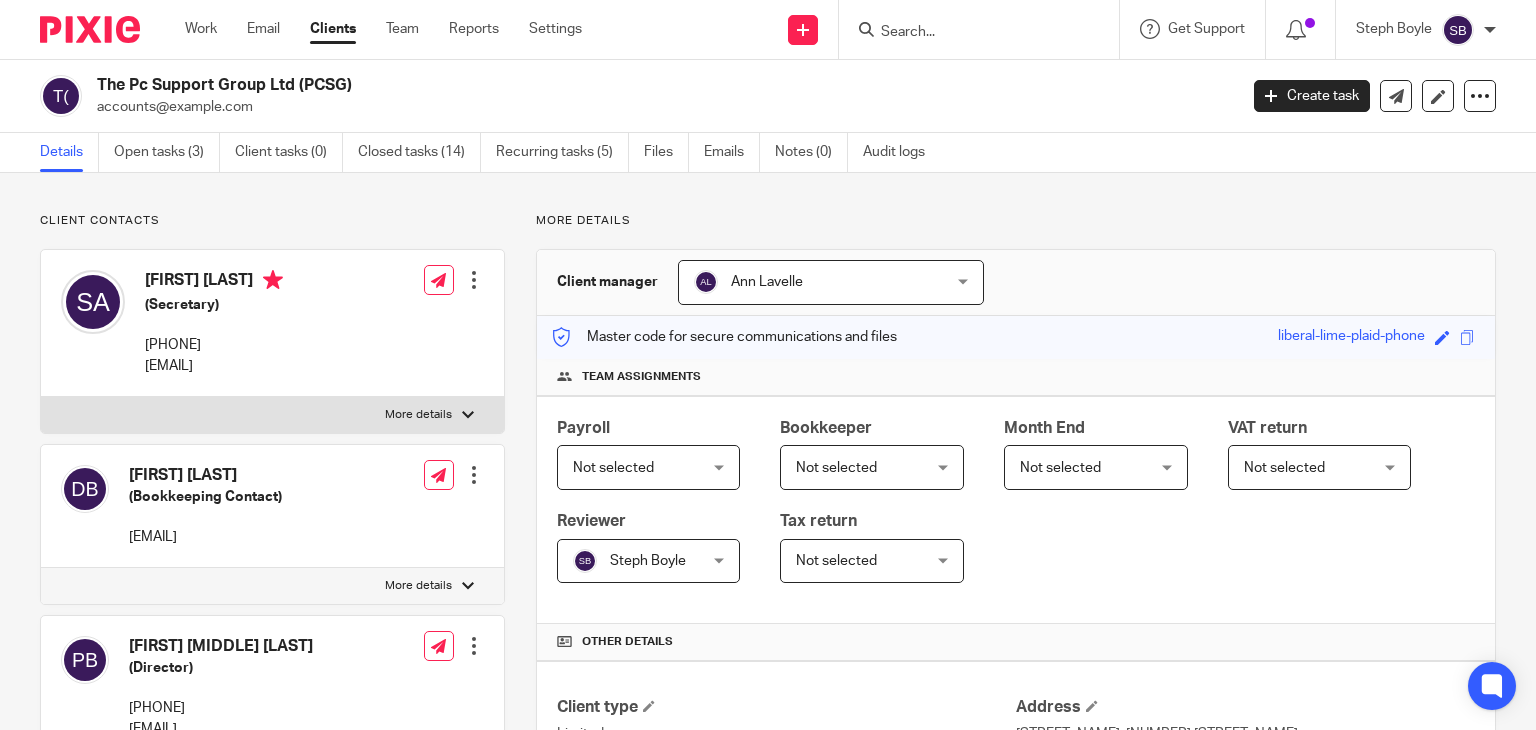 scroll, scrollTop: 0, scrollLeft: 0, axis: both 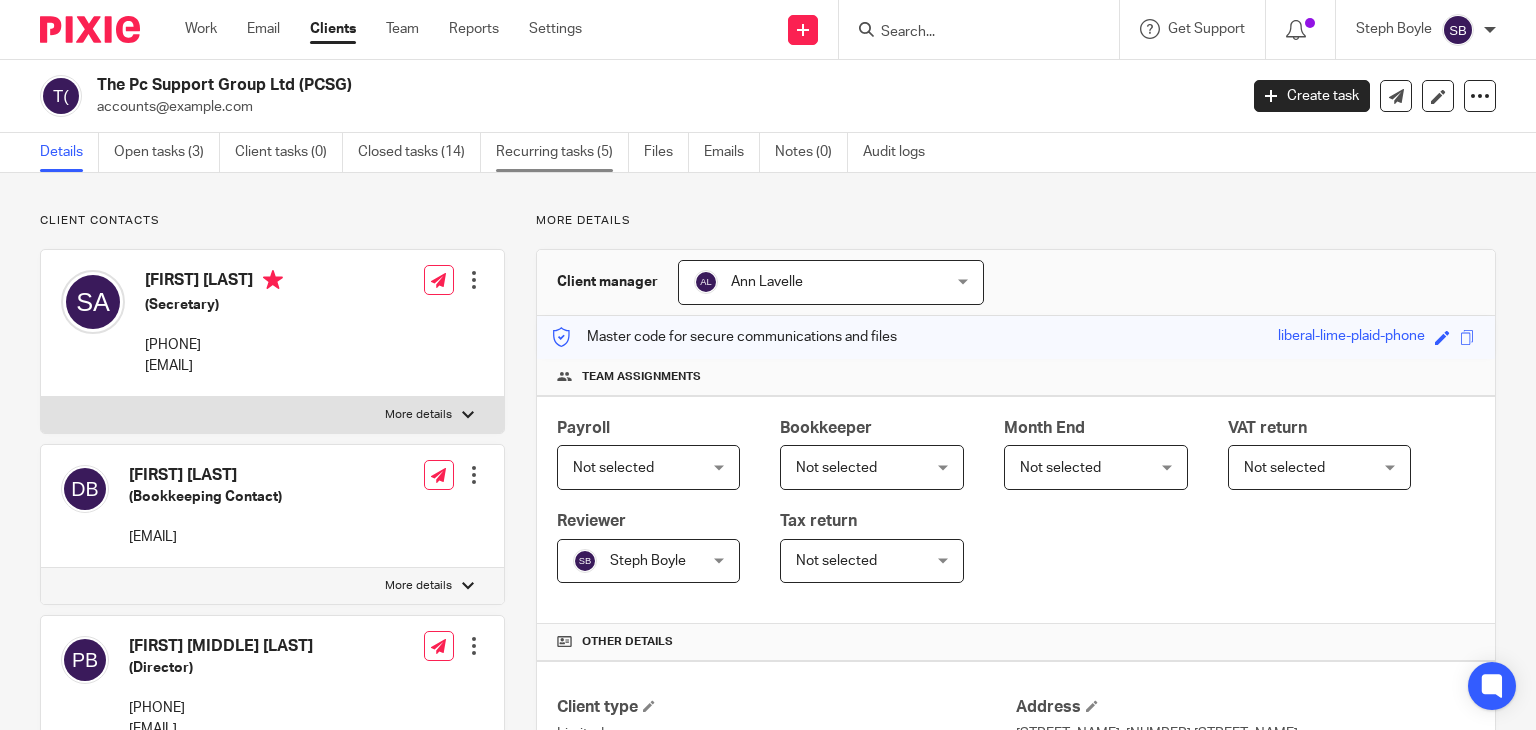 click on "Recurring tasks (5)" at bounding box center (562, 152) 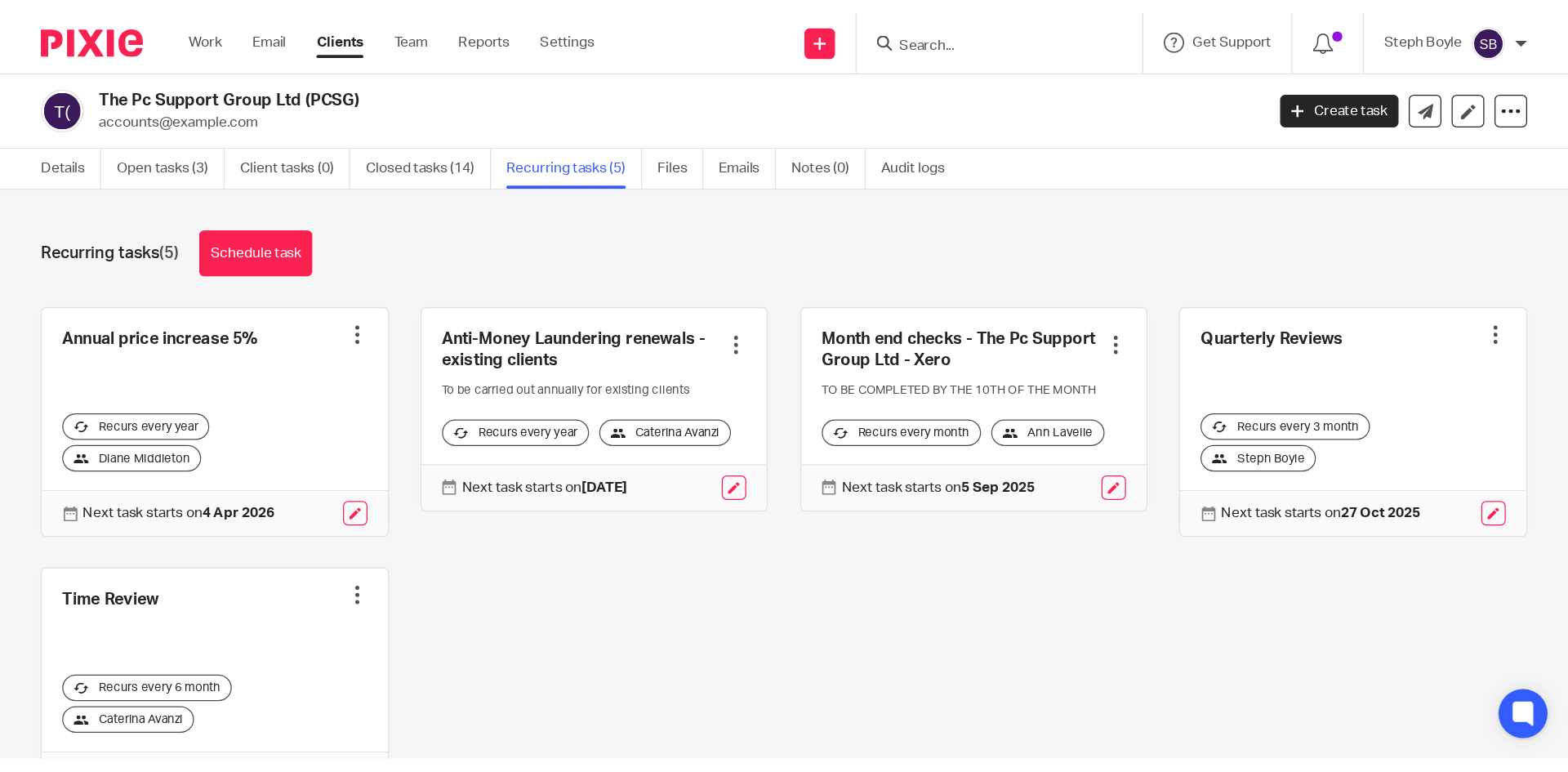 scroll, scrollTop: 0, scrollLeft: 0, axis: both 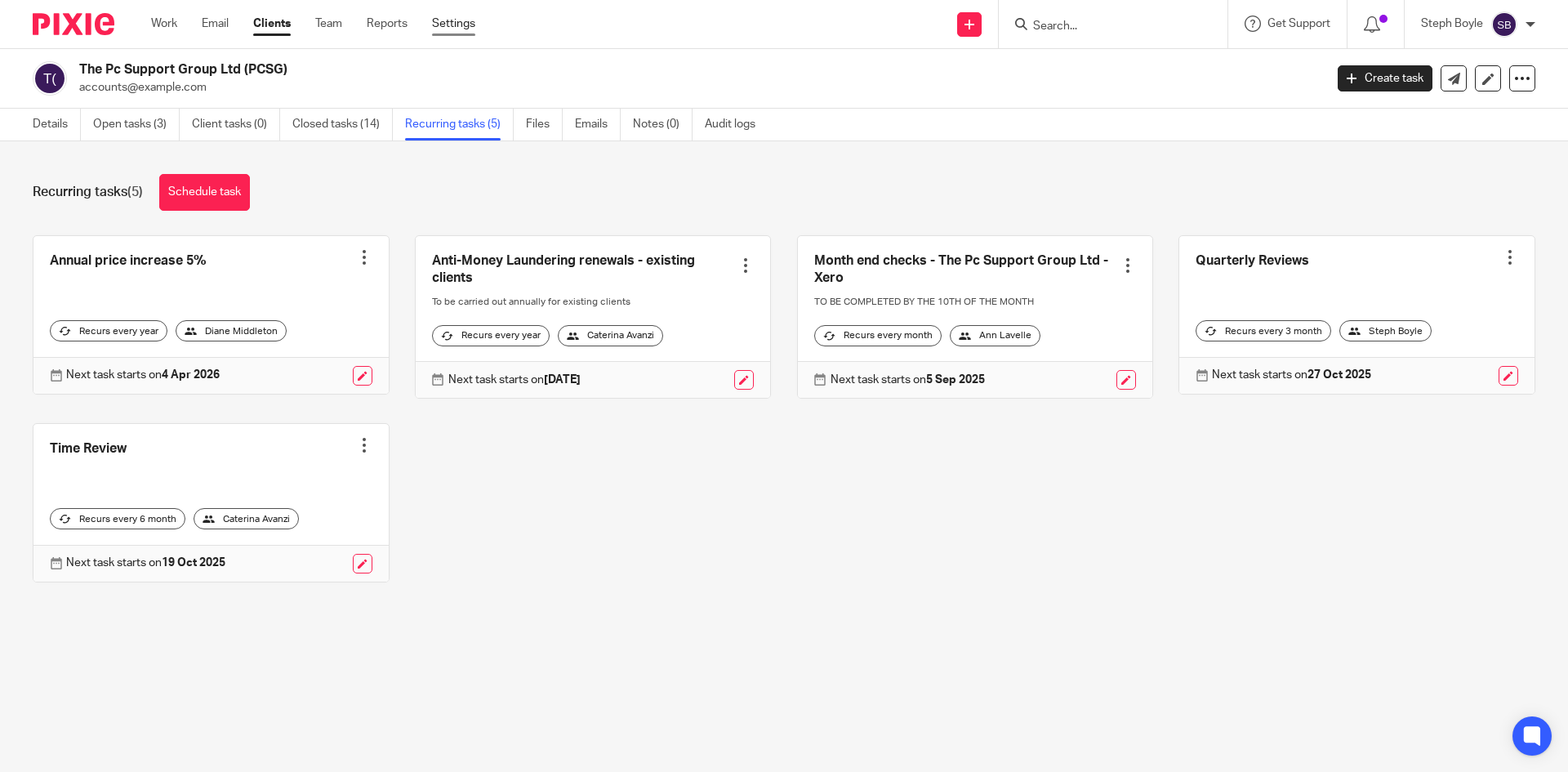 click on "Settings" at bounding box center (453, 24) 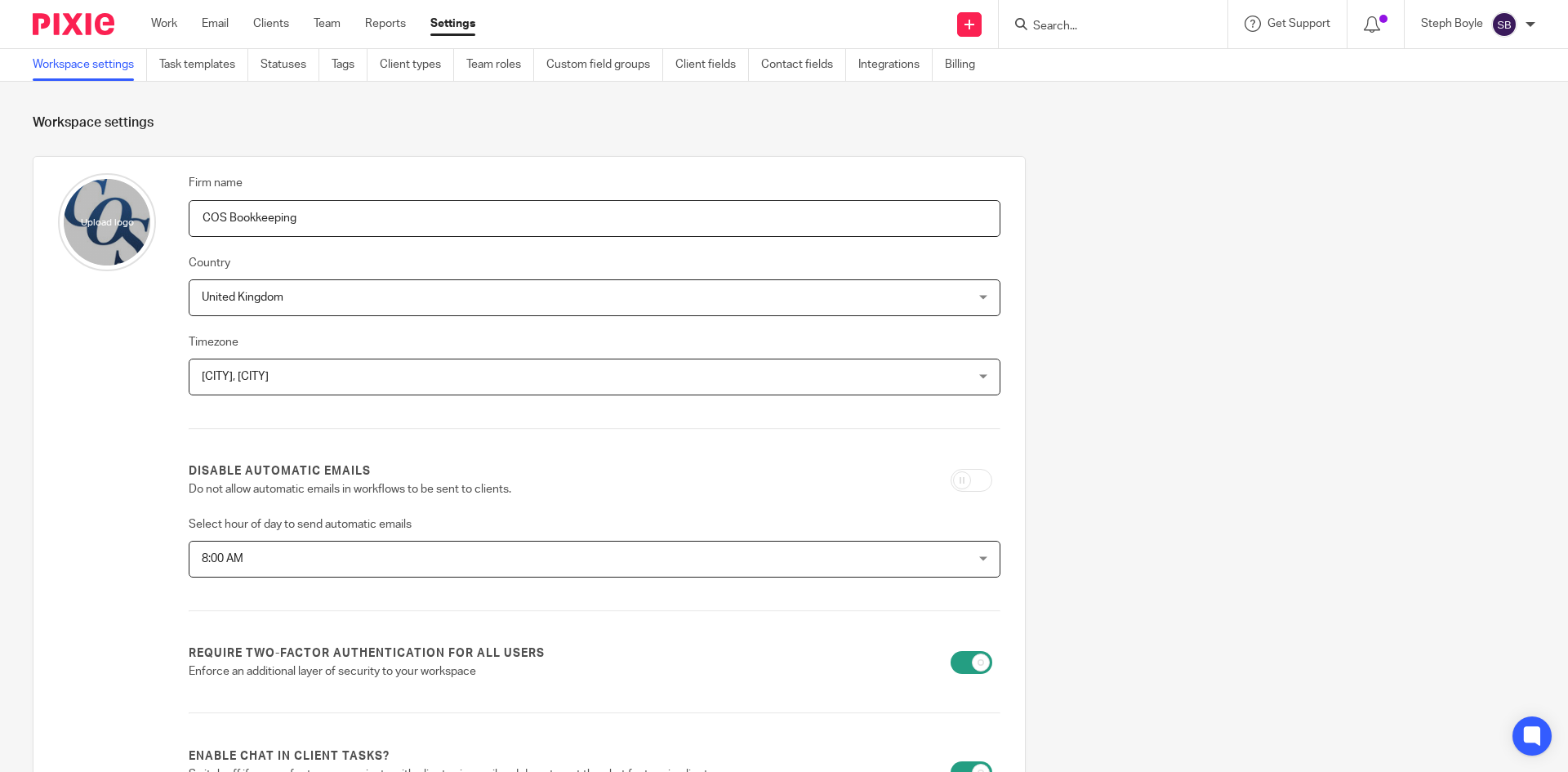 scroll, scrollTop: 0, scrollLeft: 0, axis: both 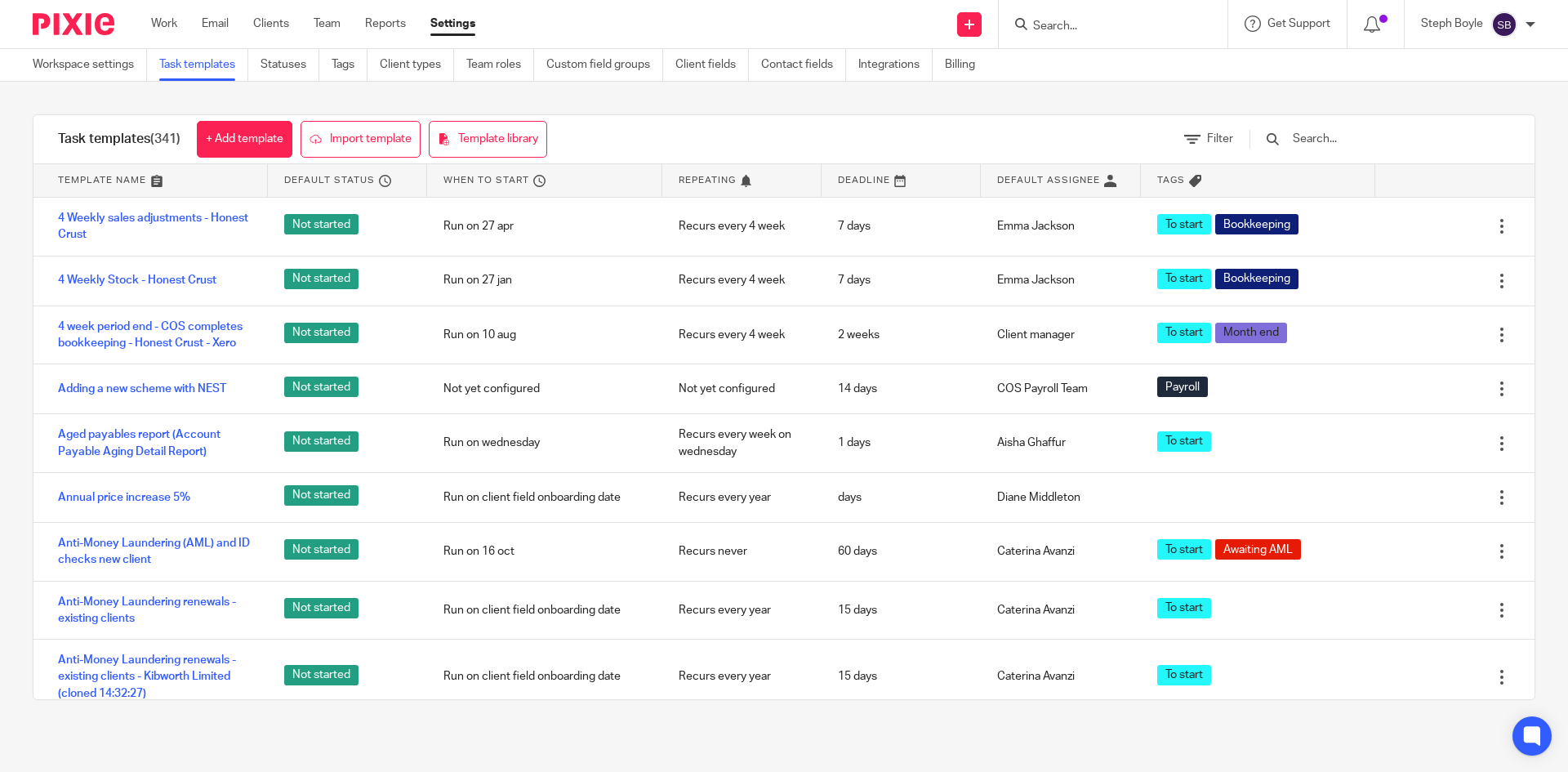 click at bounding box center [1386, 139] 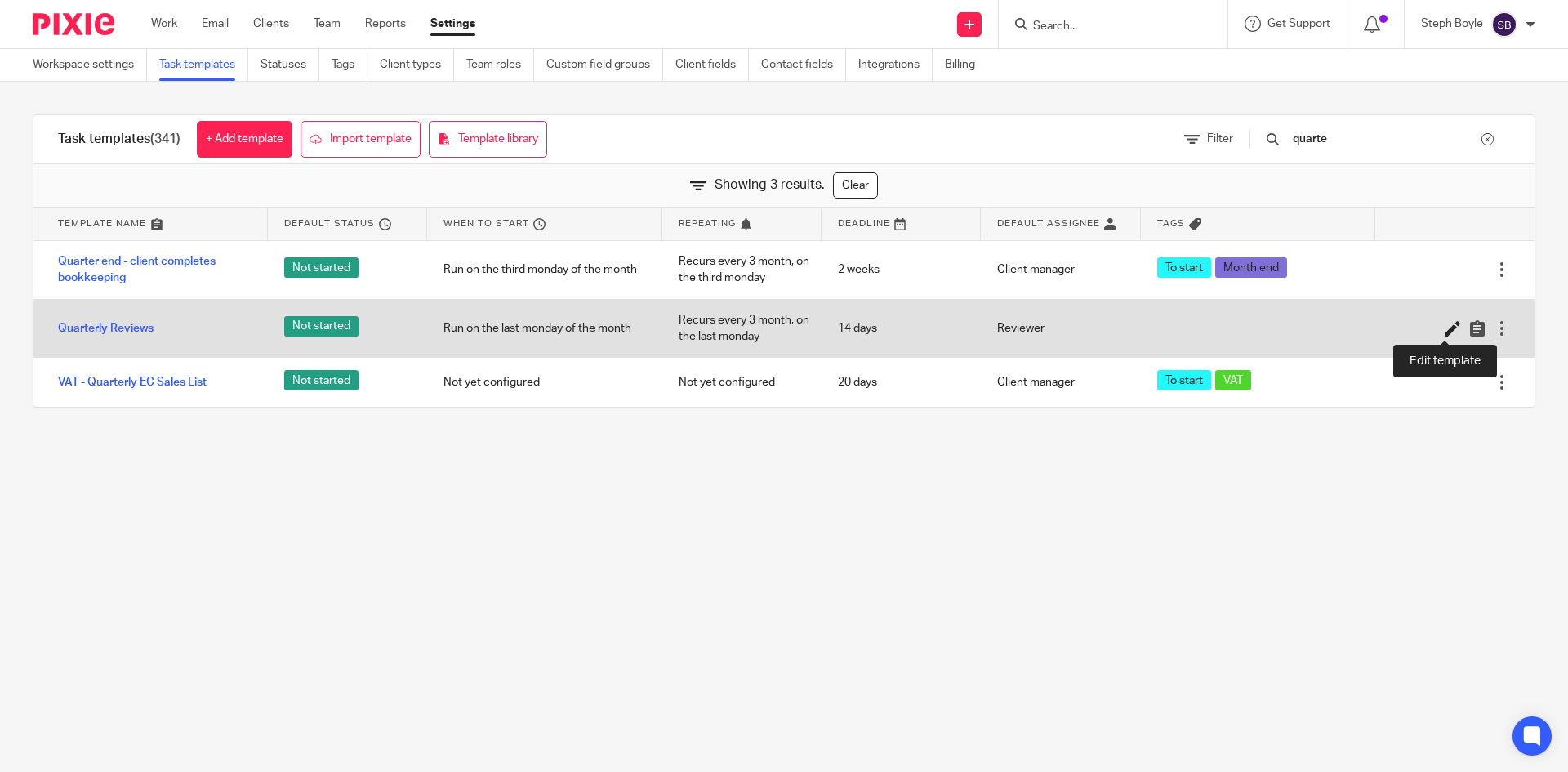 type on "quarte" 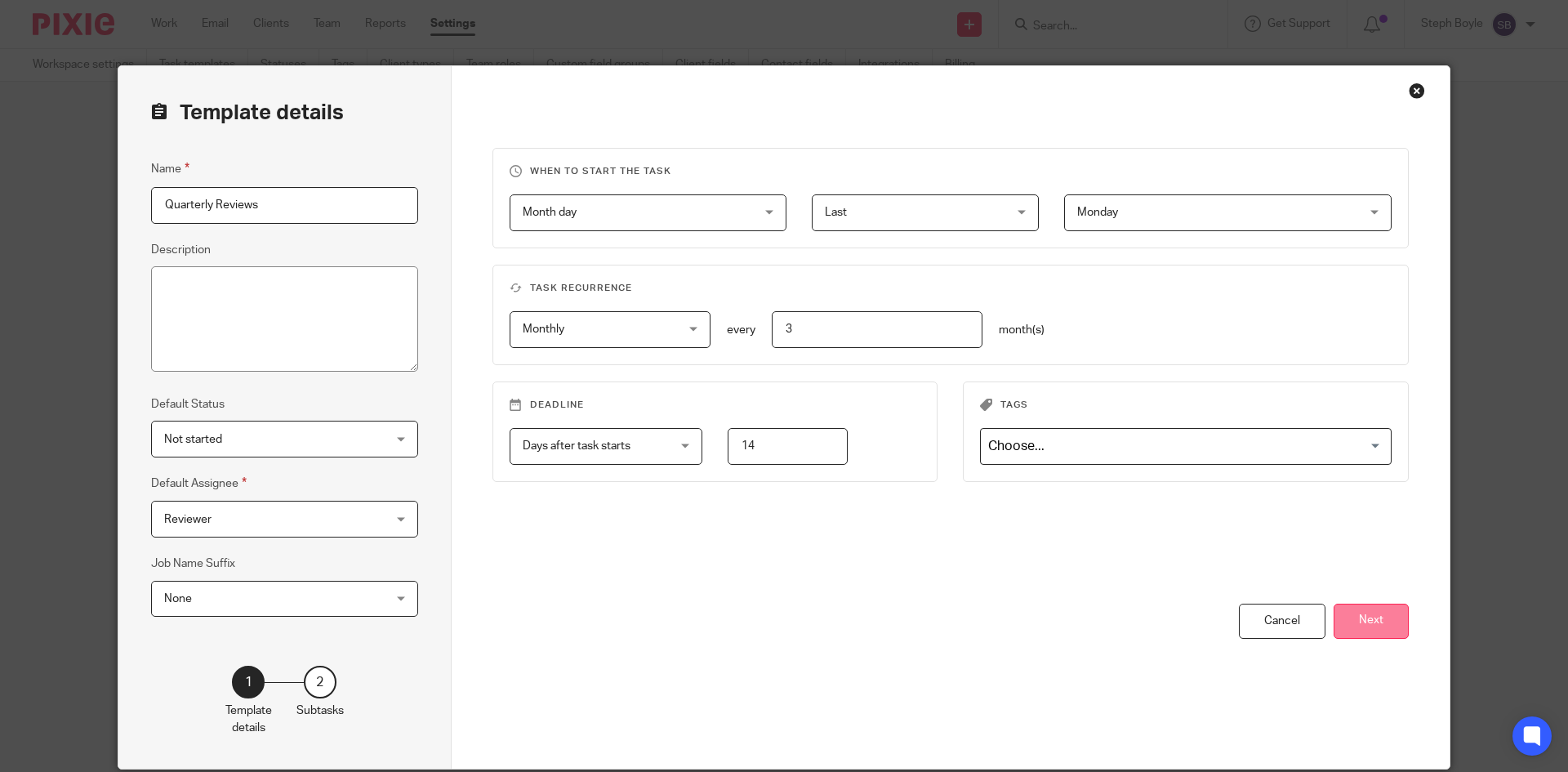scroll, scrollTop: 0, scrollLeft: 0, axis: both 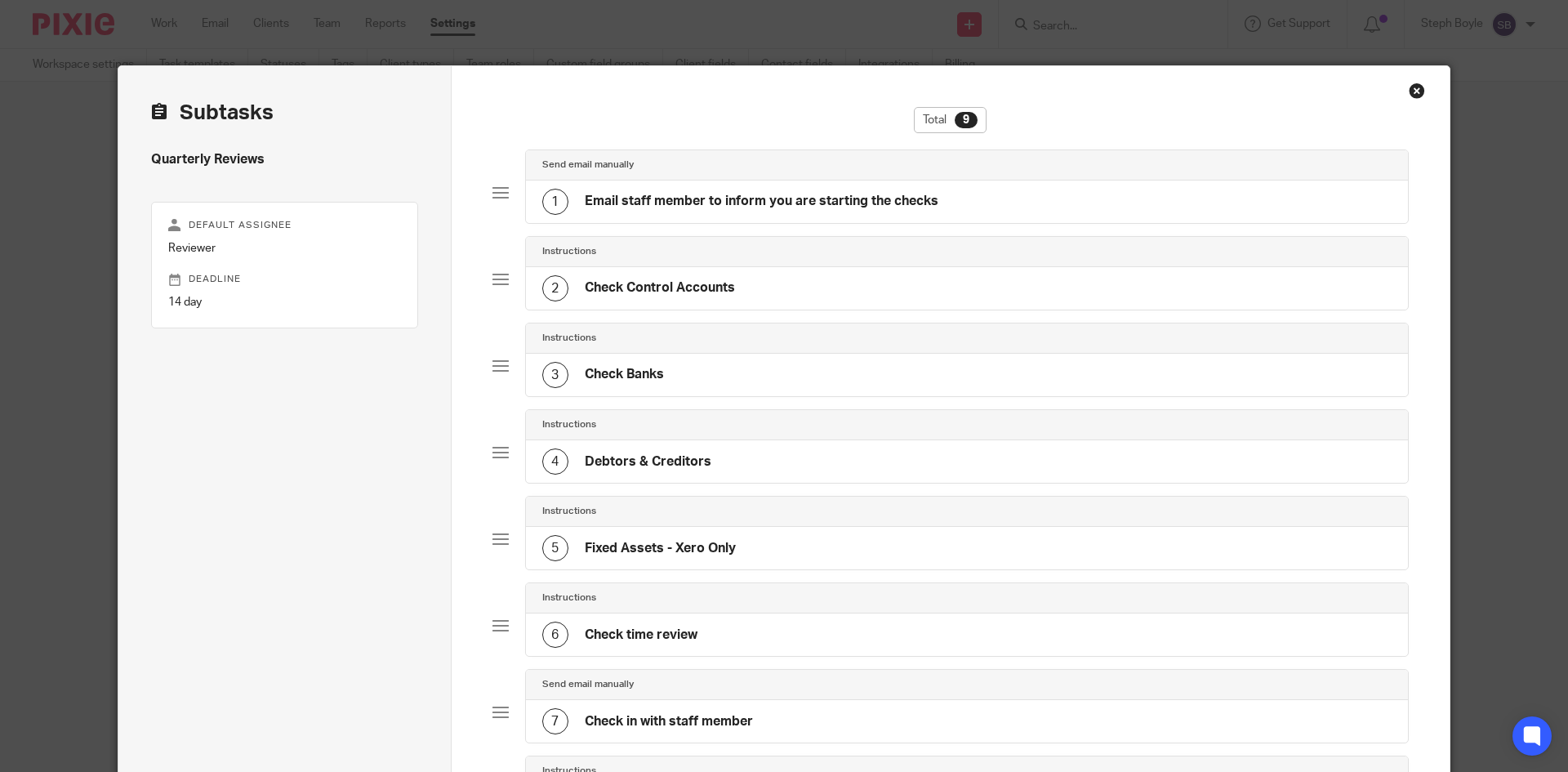 click on "2
Check Control Accounts" 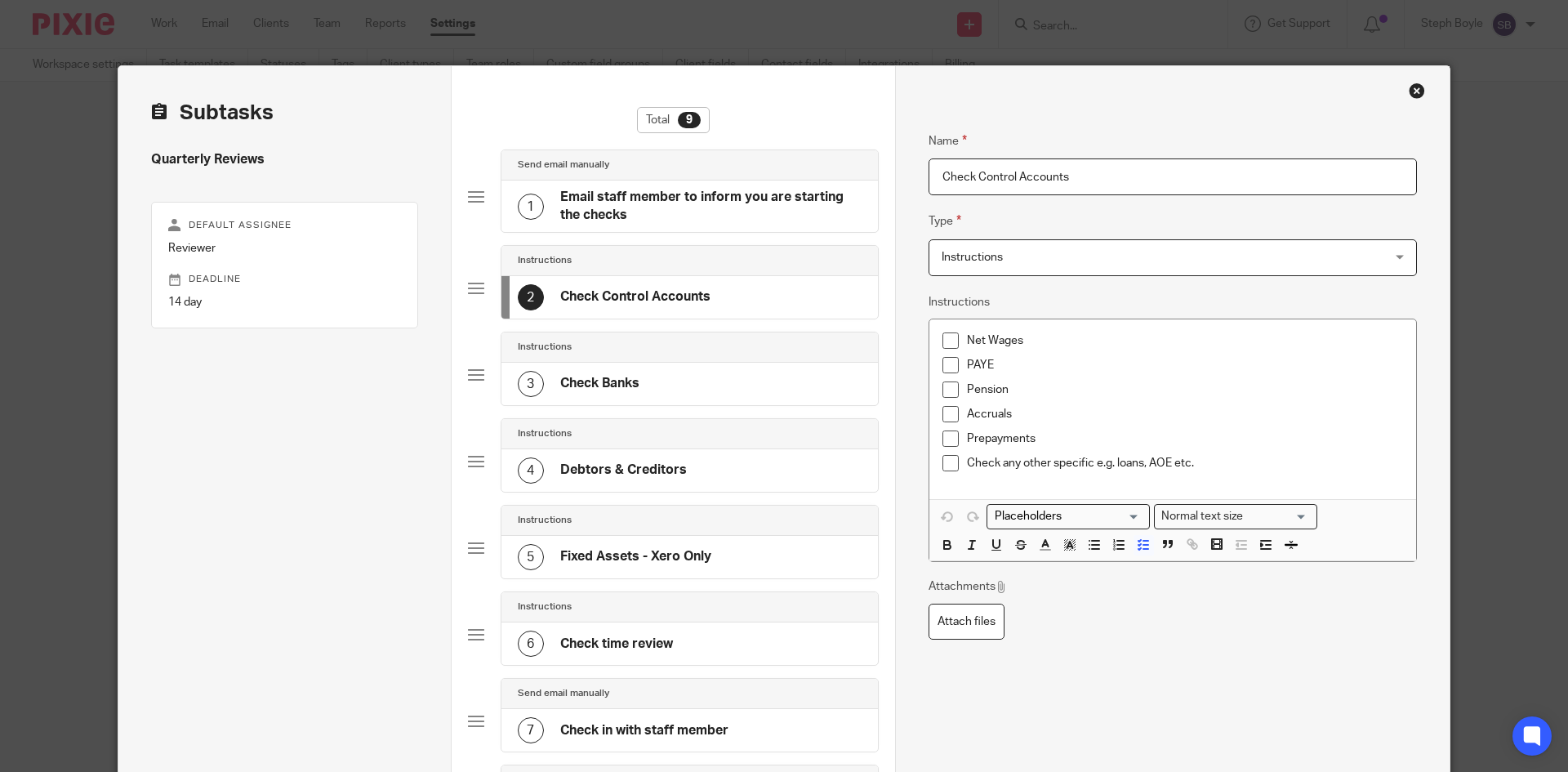 click on "3
Check Banks" 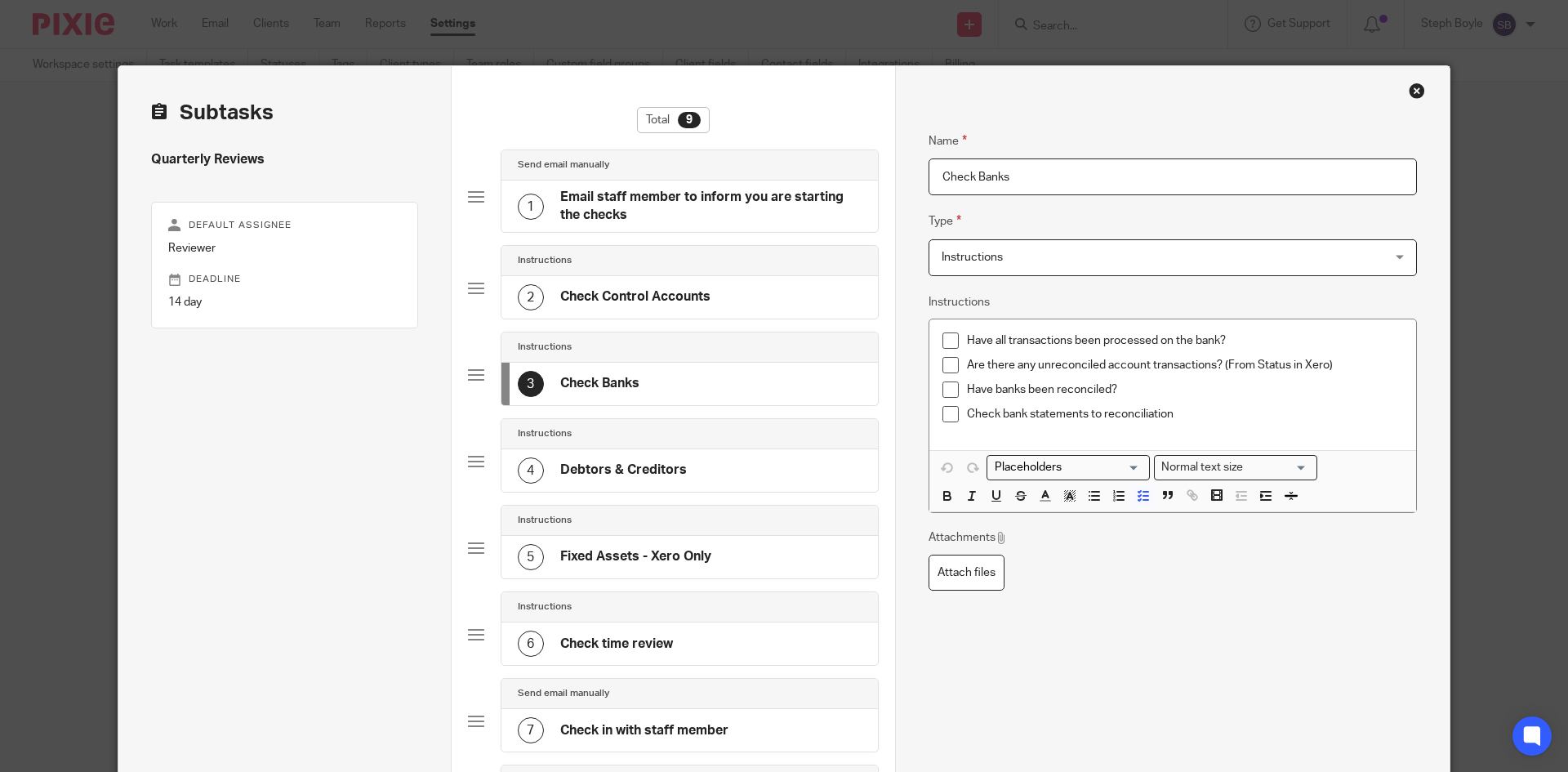 click on "Debtors & Creditors" 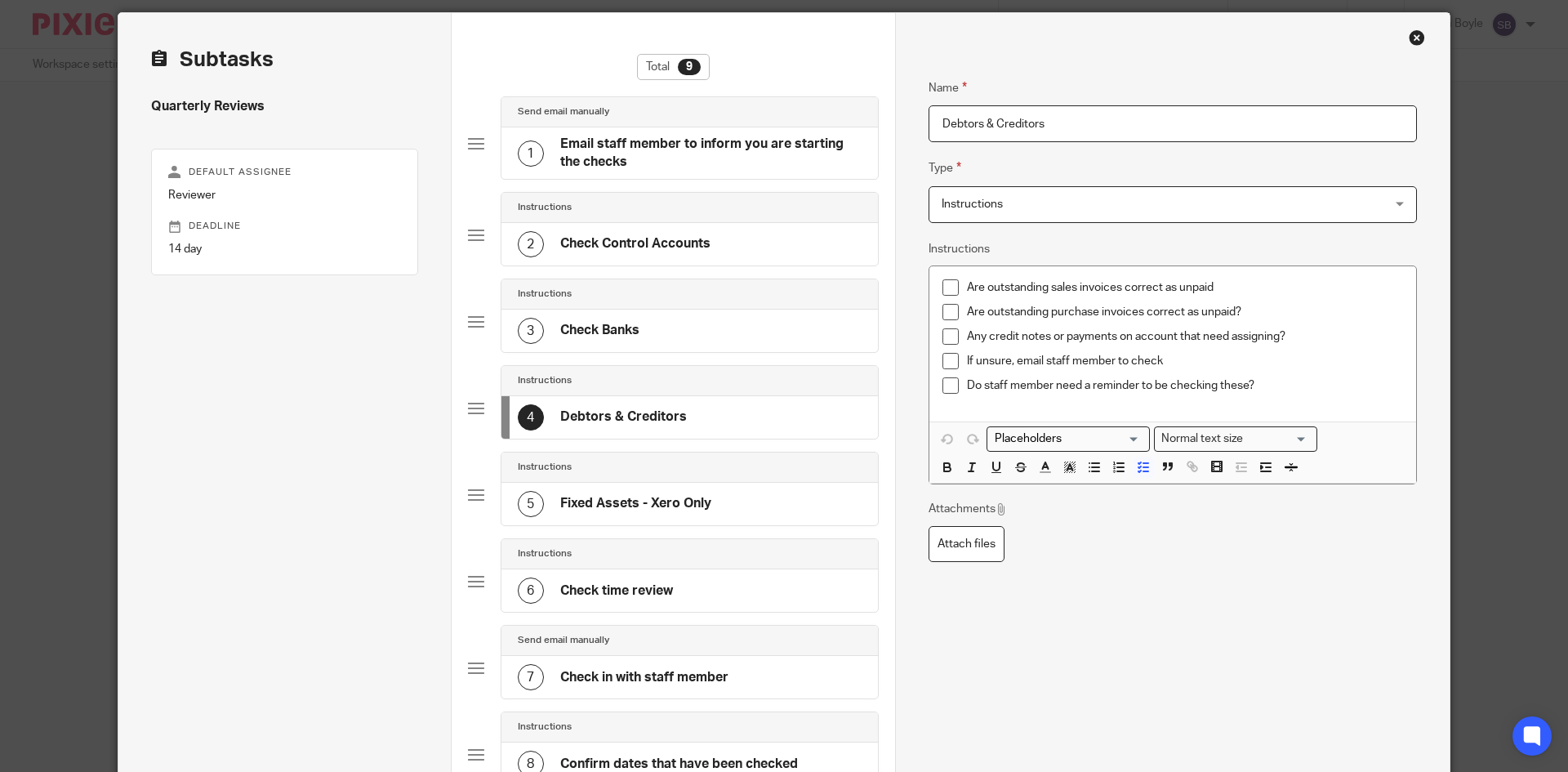 scroll, scrollTop: 82, scrollLeft: 0, axis: vertical 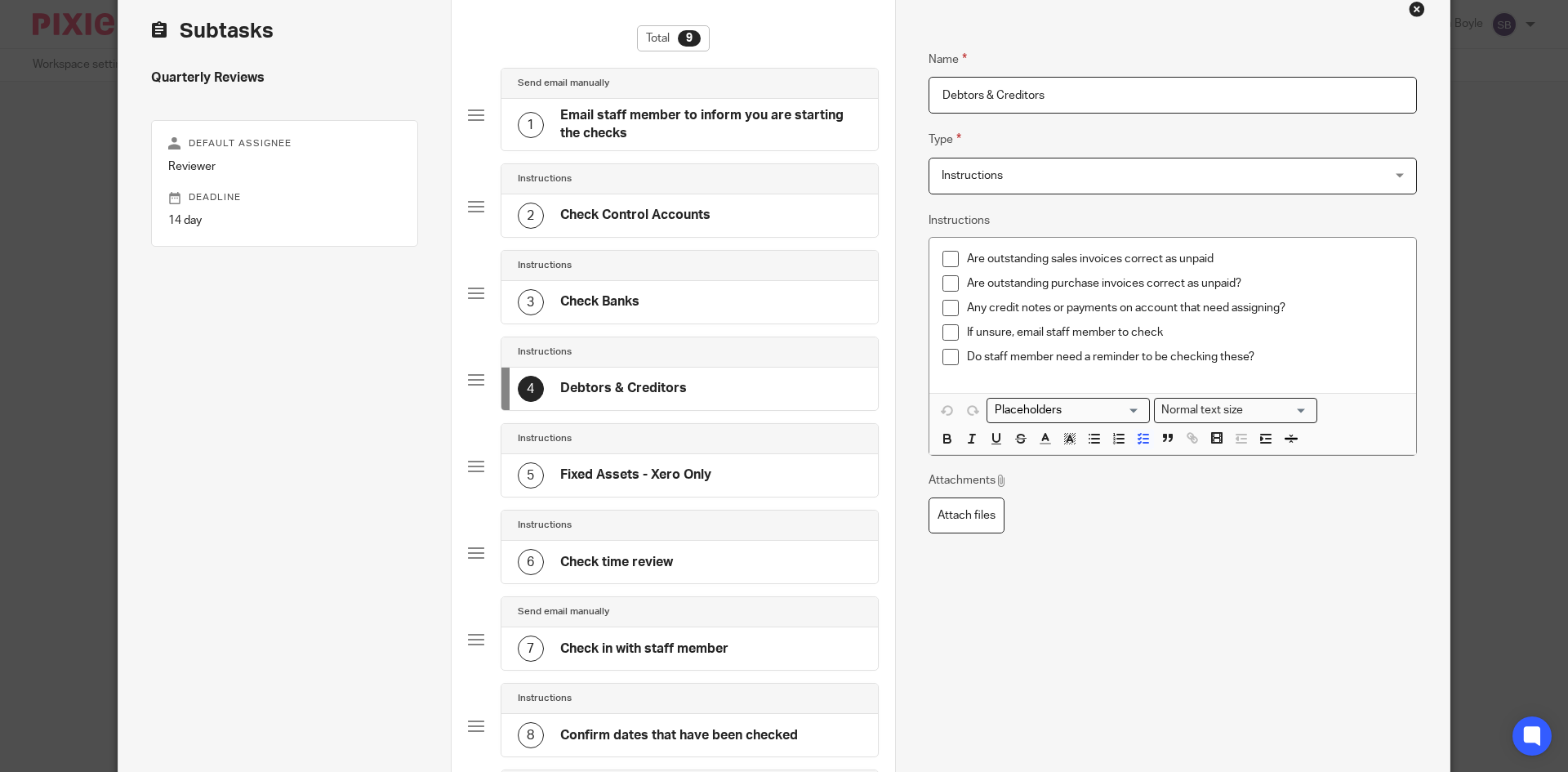 click on "5
Fixed Assets - Xero Only" 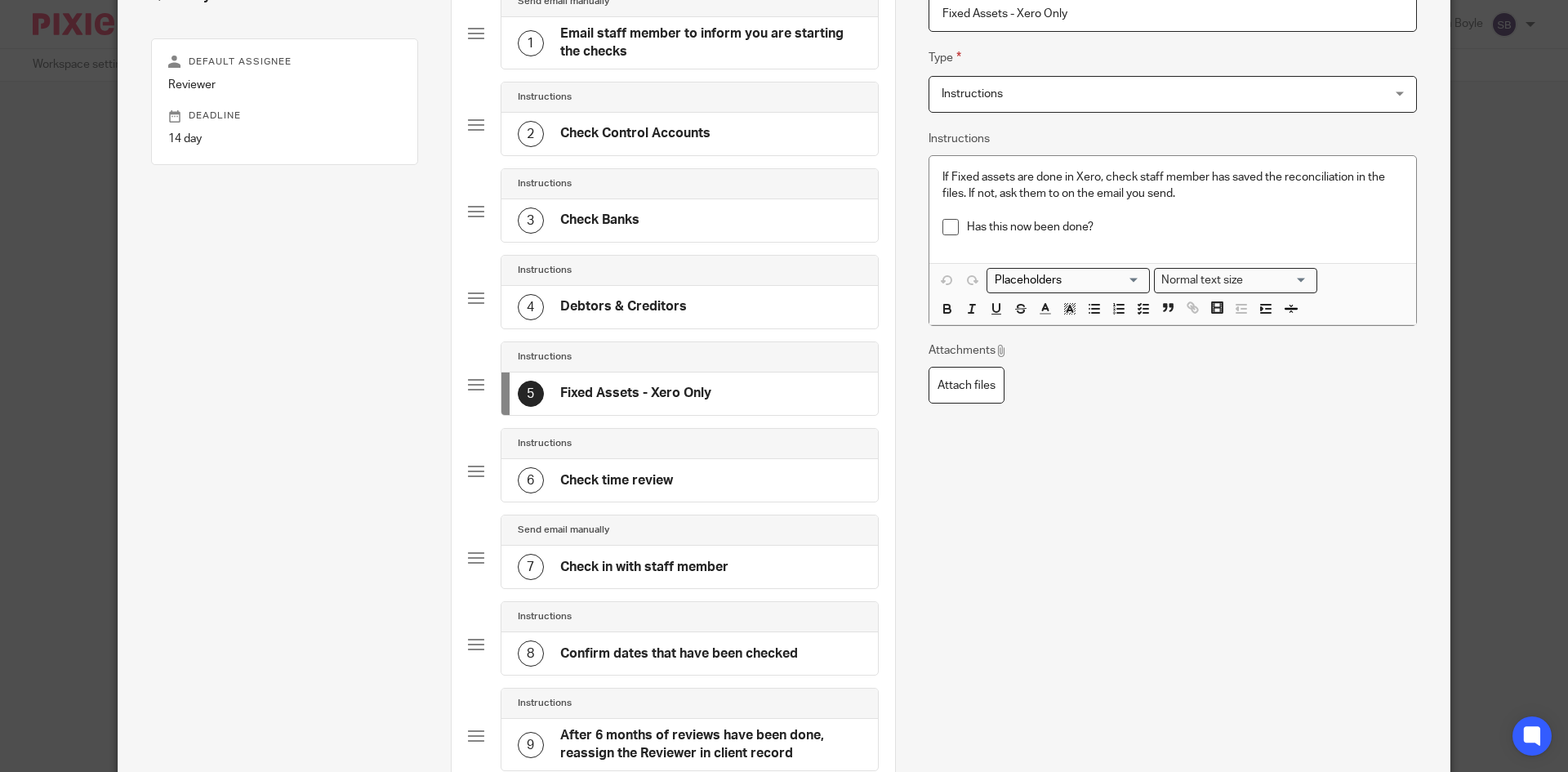 click on "Check time review" 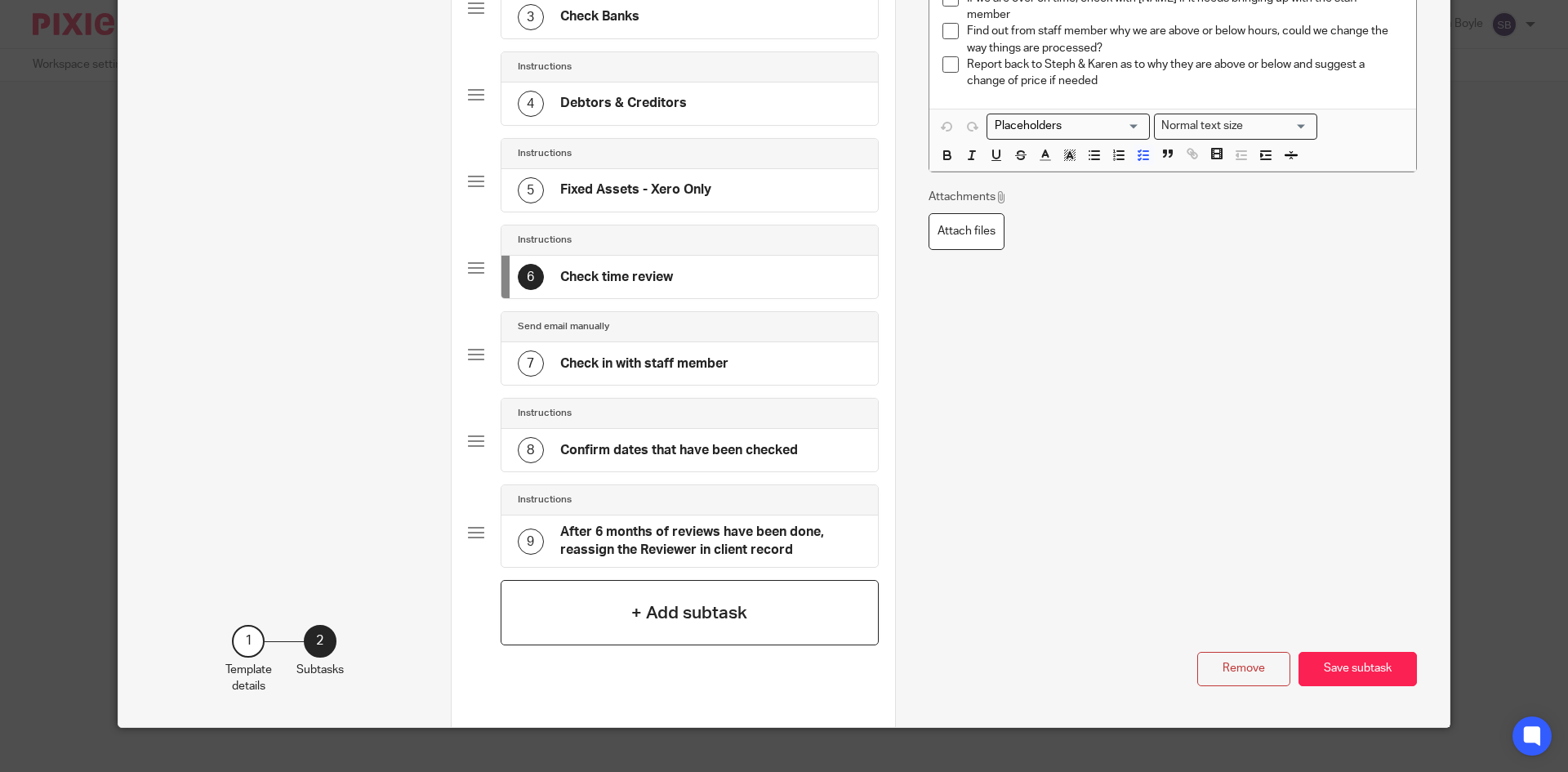 scroll, scrollTop: 388, scrollLeft: 0, axis: vertical 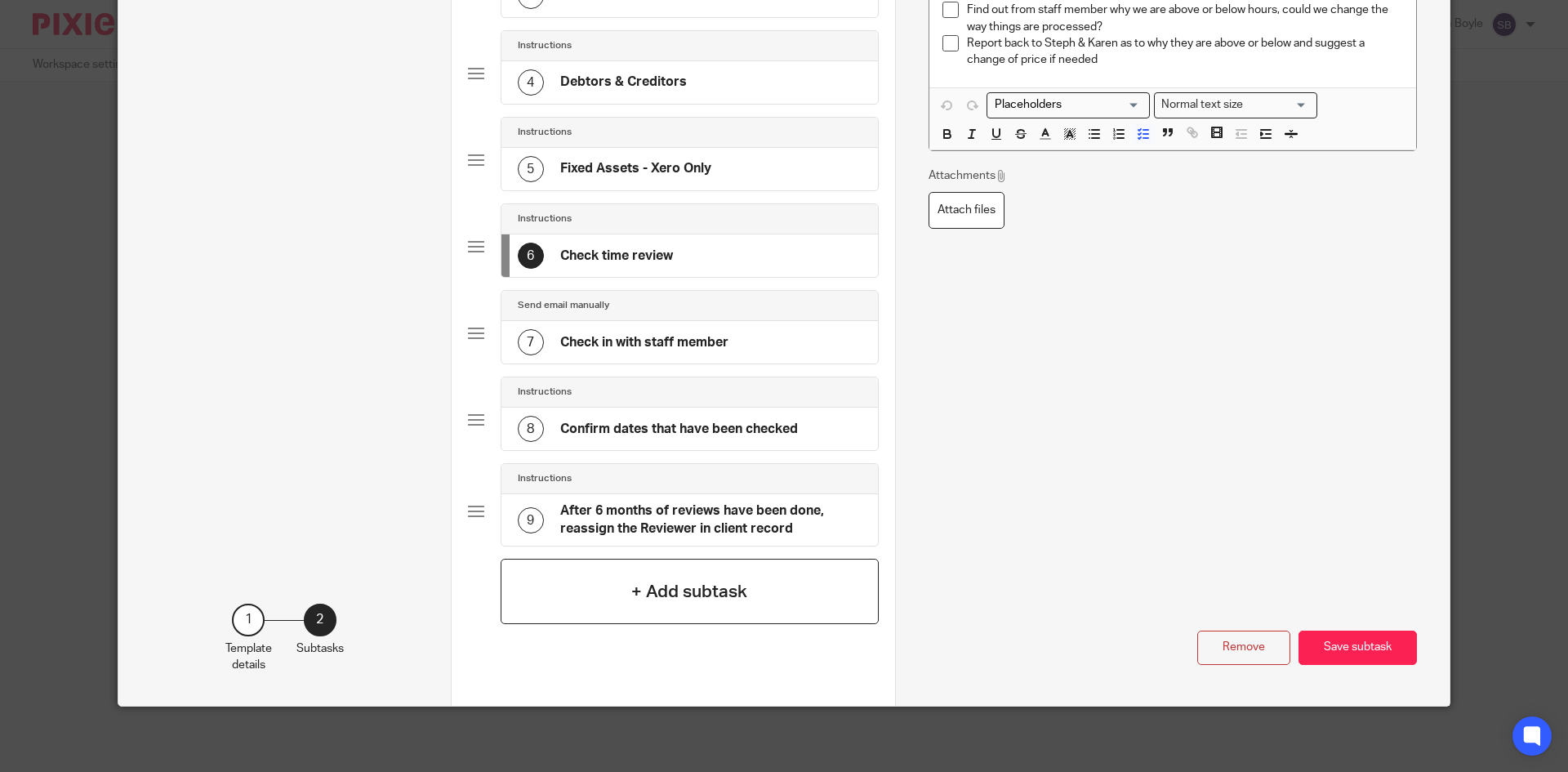 click on "+ Add subtask" 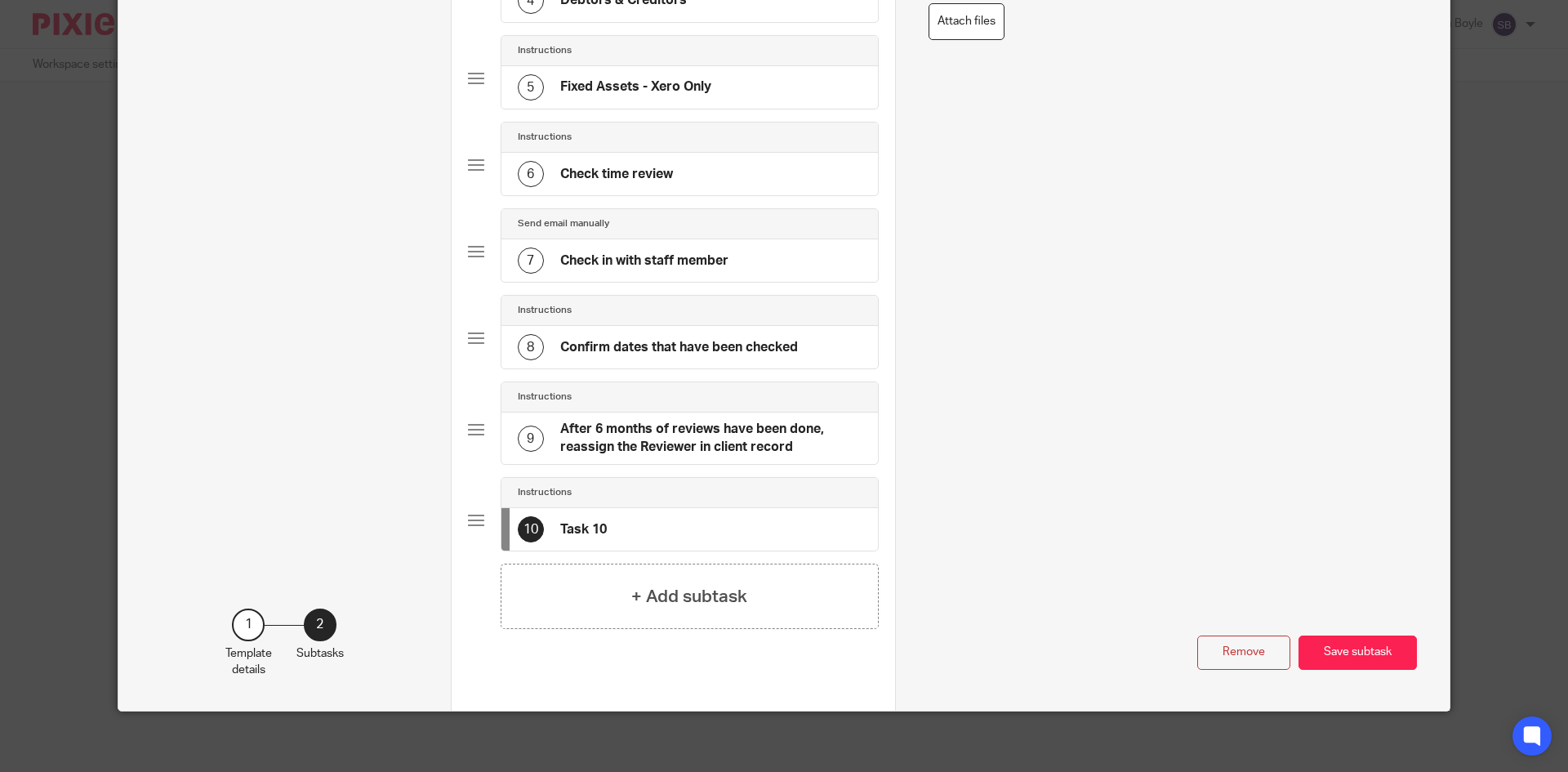 scroll, scrollTop: 475, scrollLeft: 0, axis: vertical 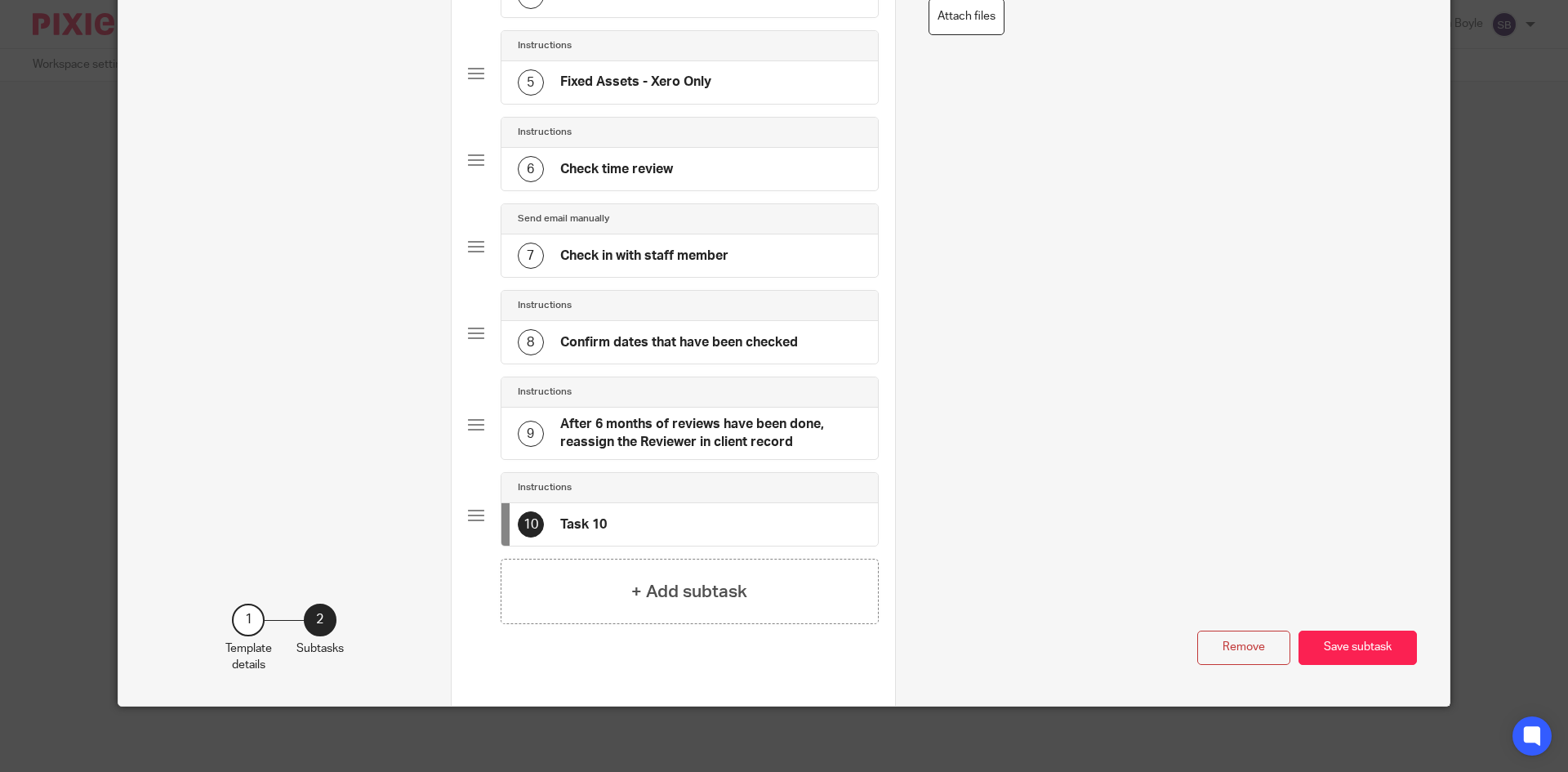 type 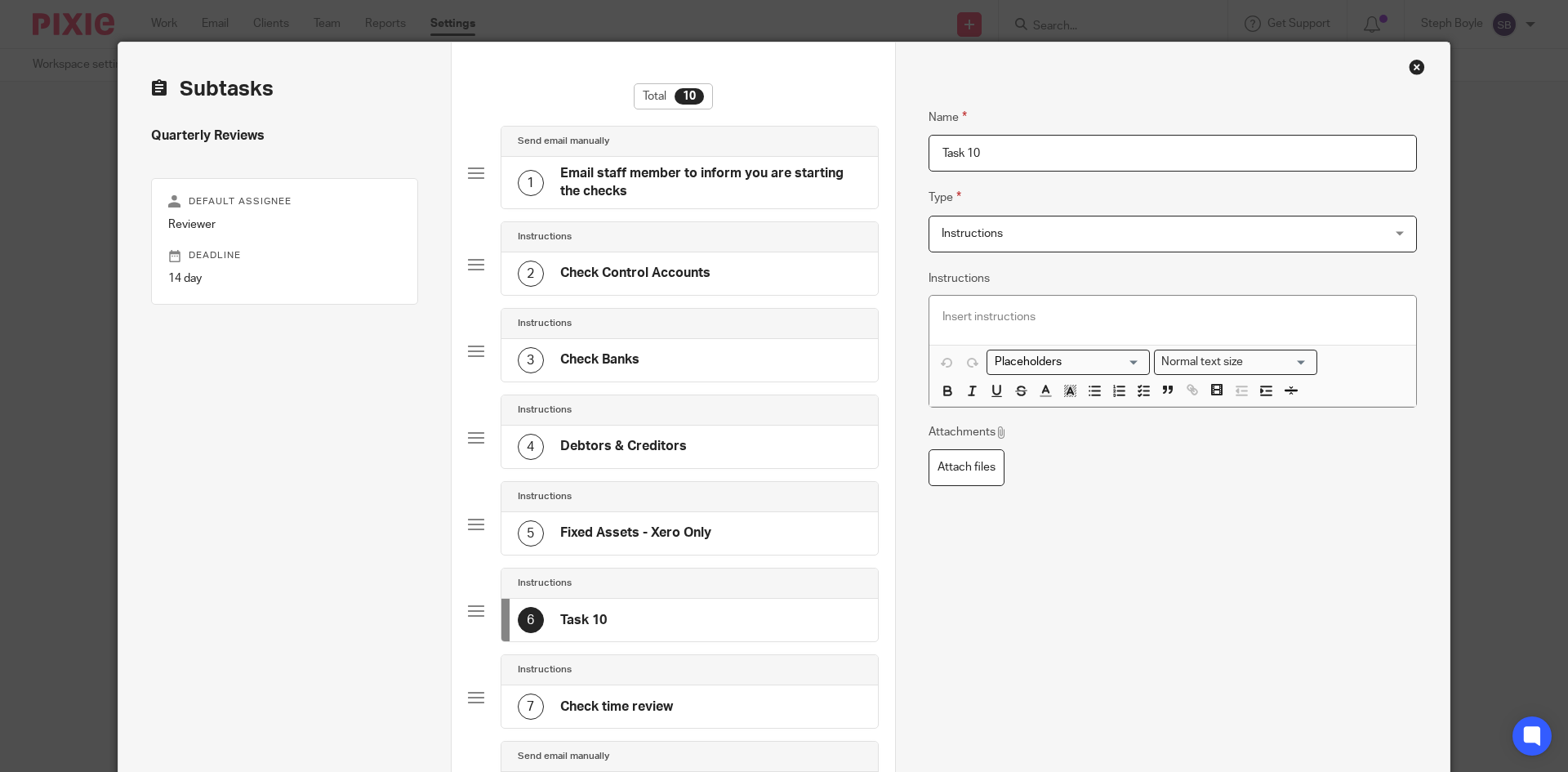 scroll, scrollTop: 0, scrollLeft: 0, axis: both 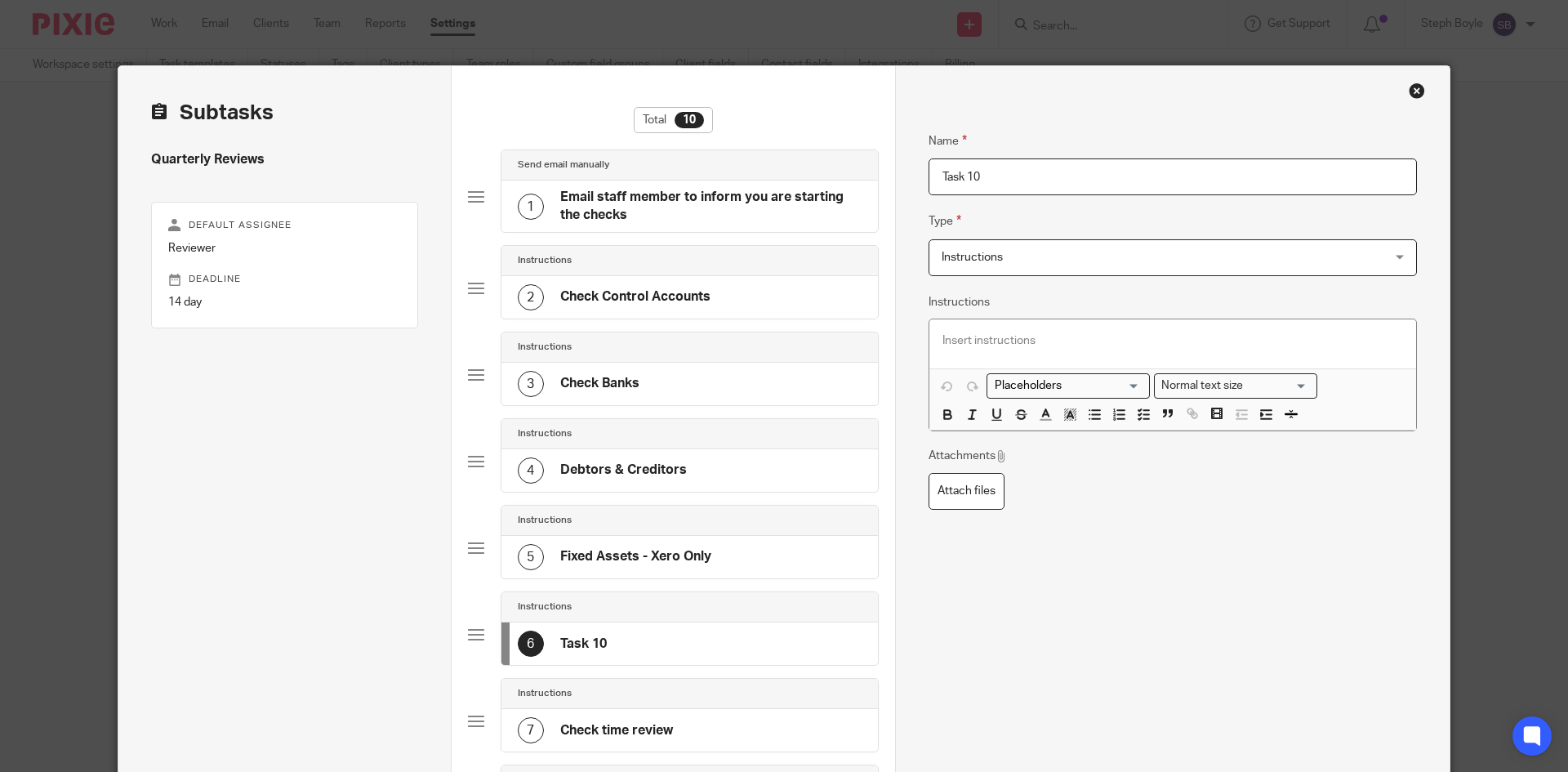 drag, startPoint x: 973, startPoint y: 185, endPoint x: 899, endPoint y: 195, distance: 74.67262 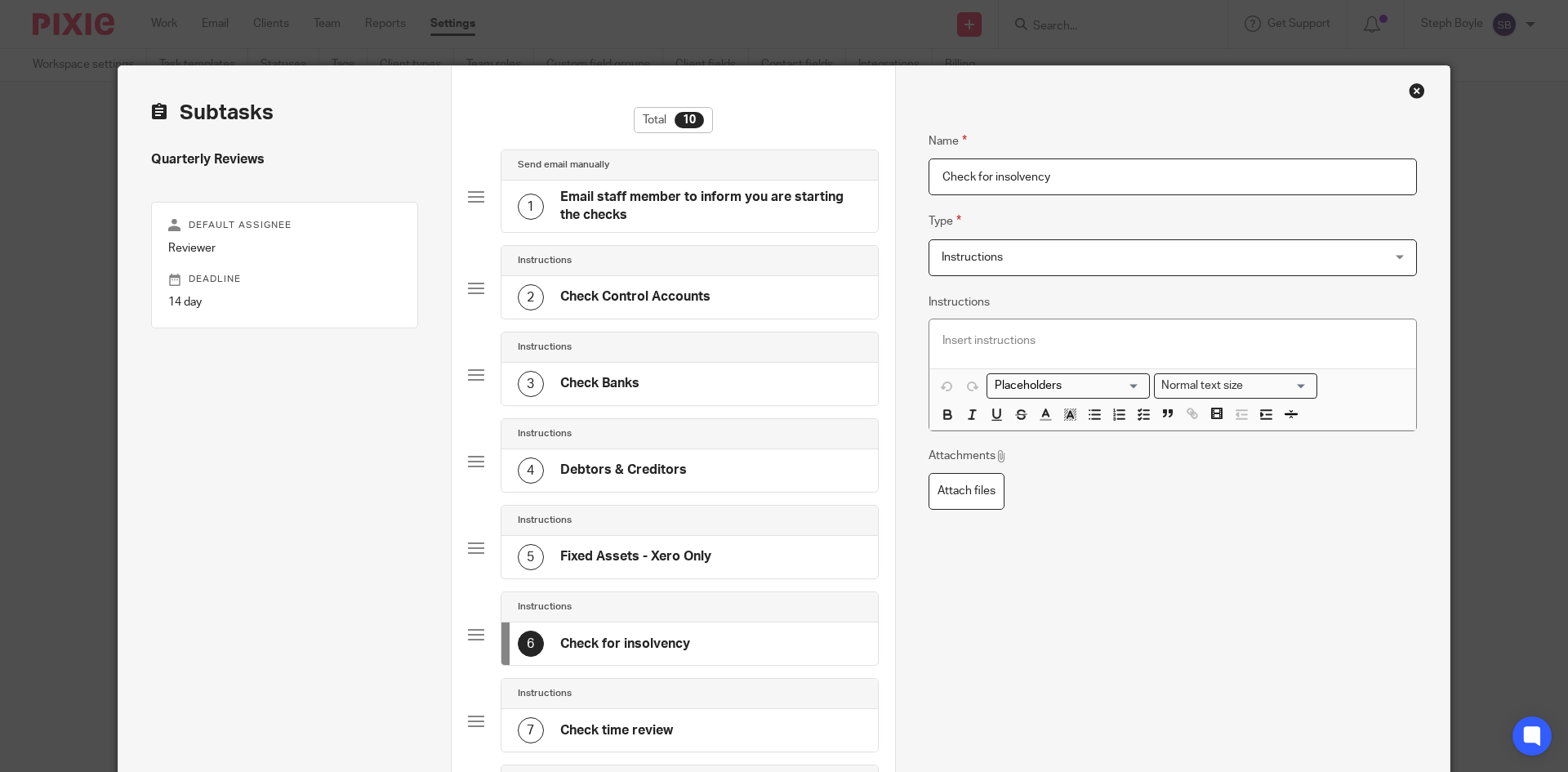 type on "Check for insolvency" 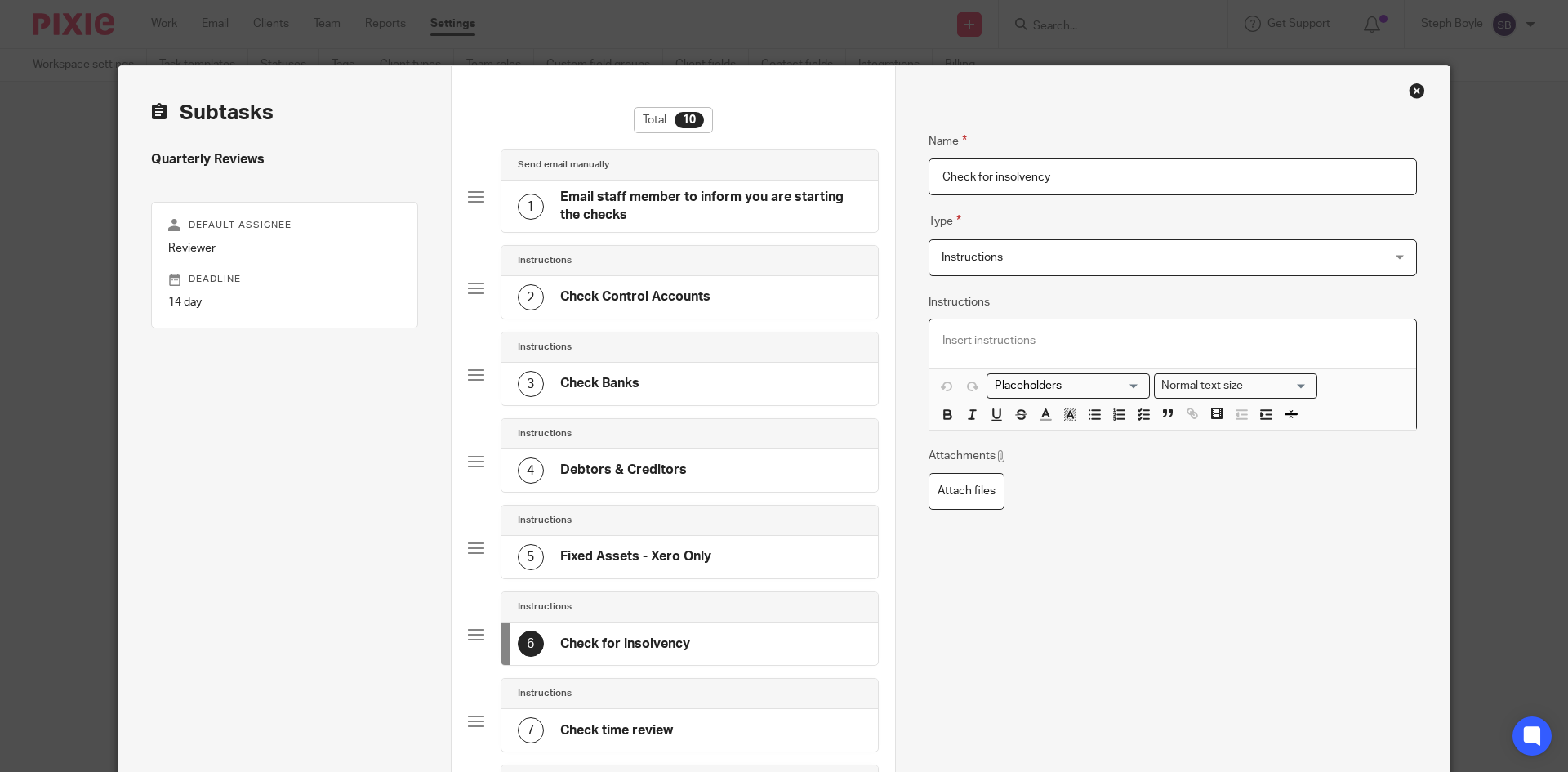 type 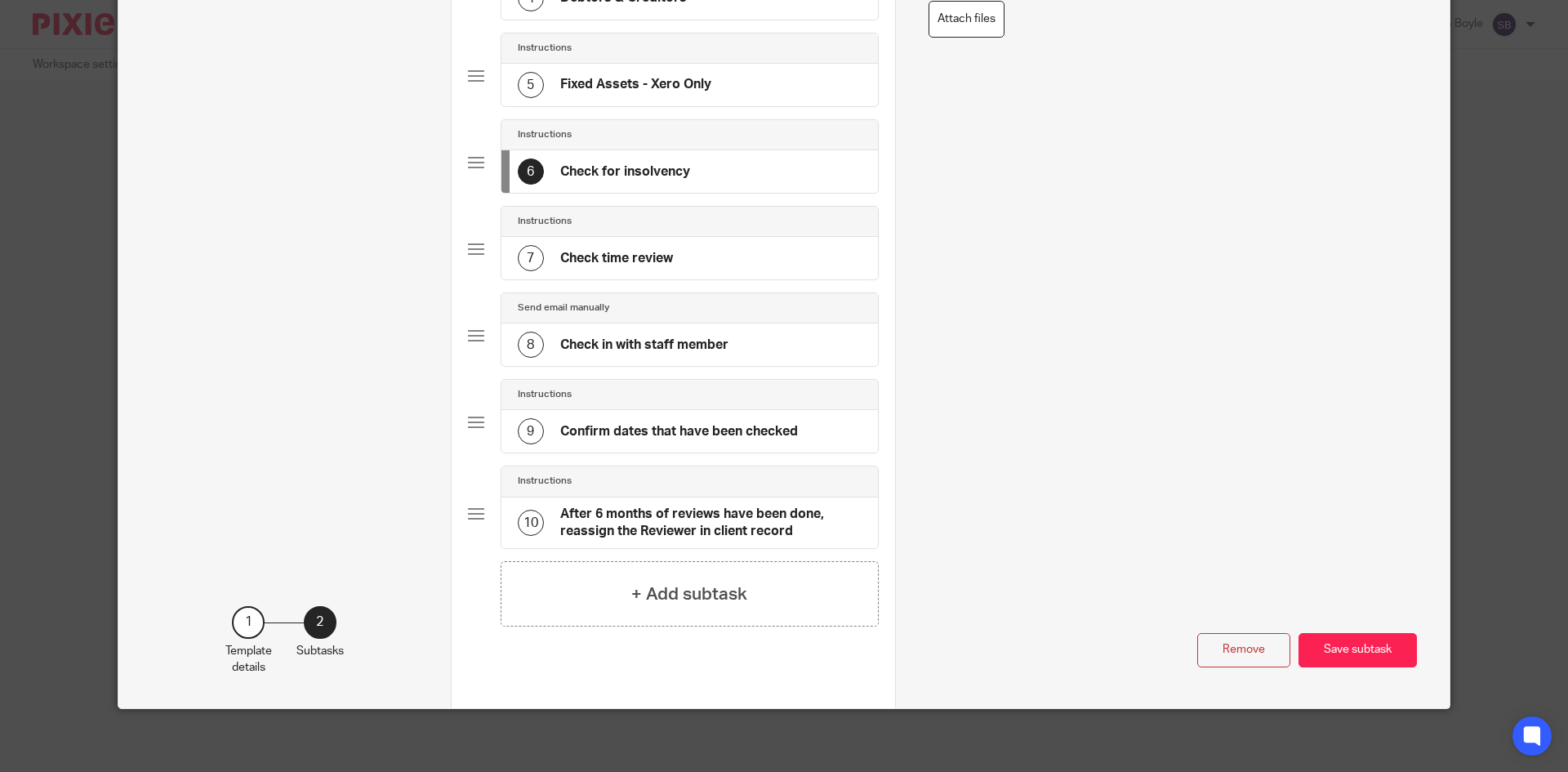 scroll, scrollTop: 475, scrollLeft: 0, axis: vertical 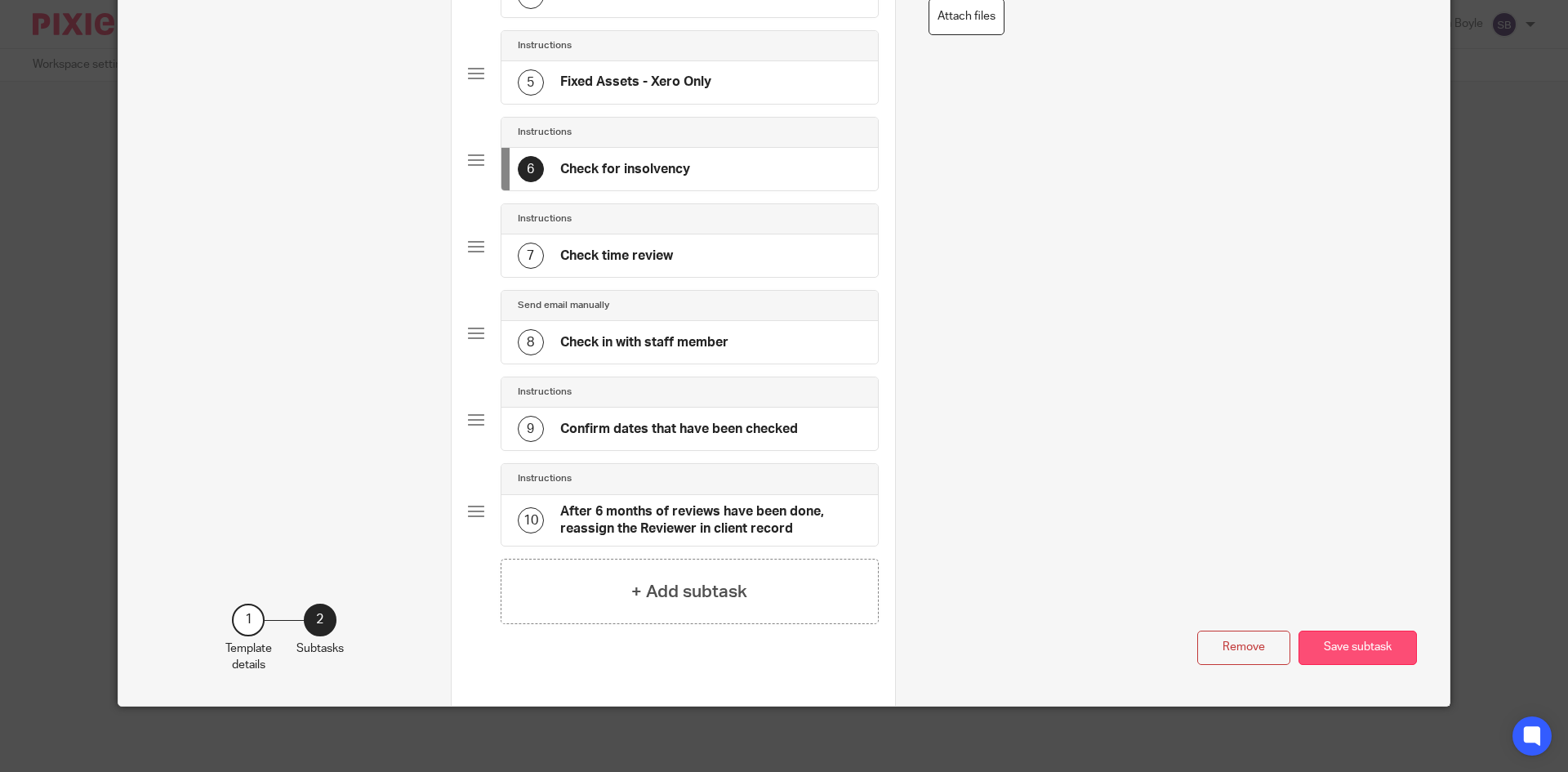 click on "Save subtask" at bounding box center [1357, 648] 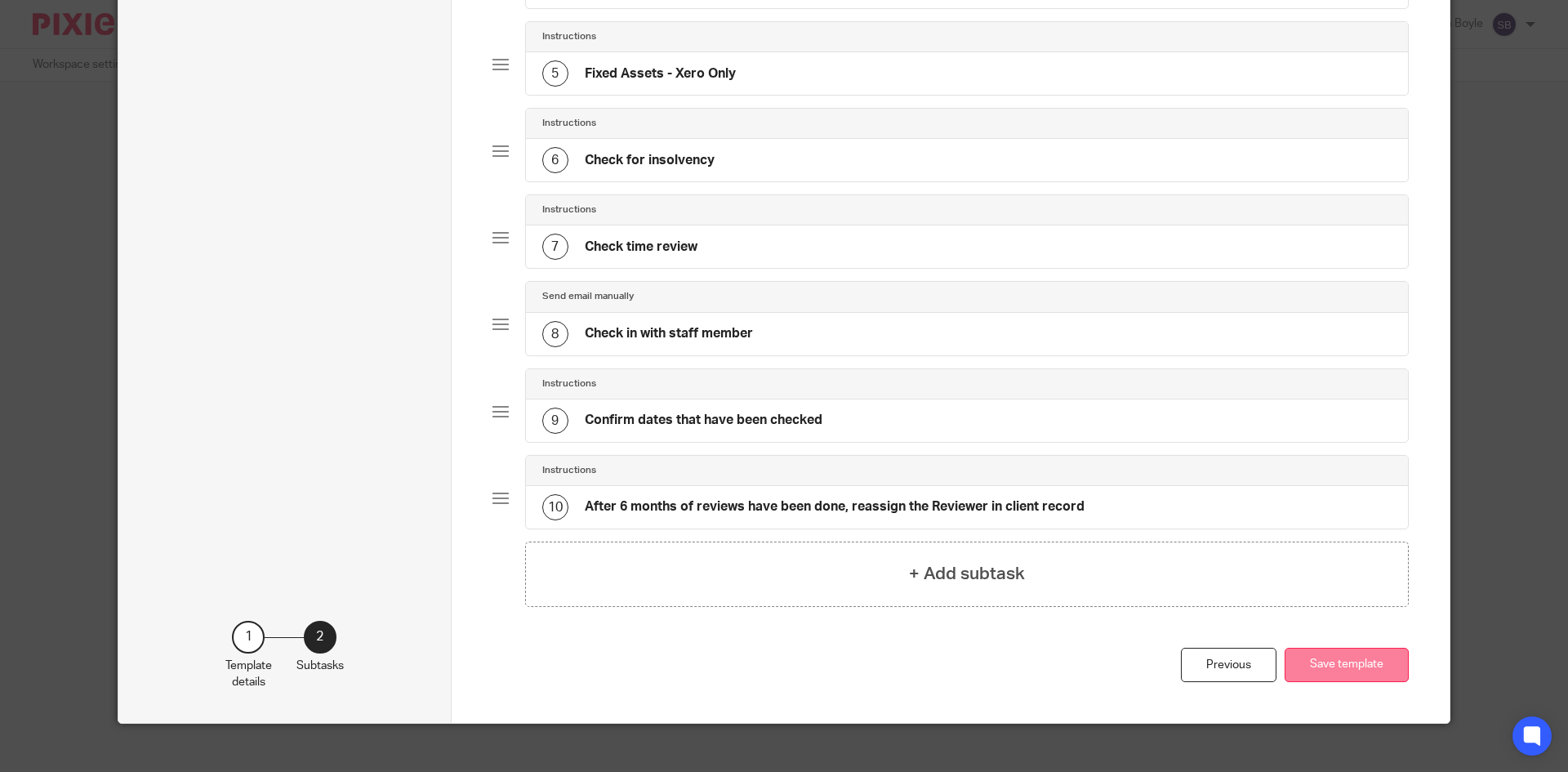 click on "Save template" at bounding box center (1347, 665) 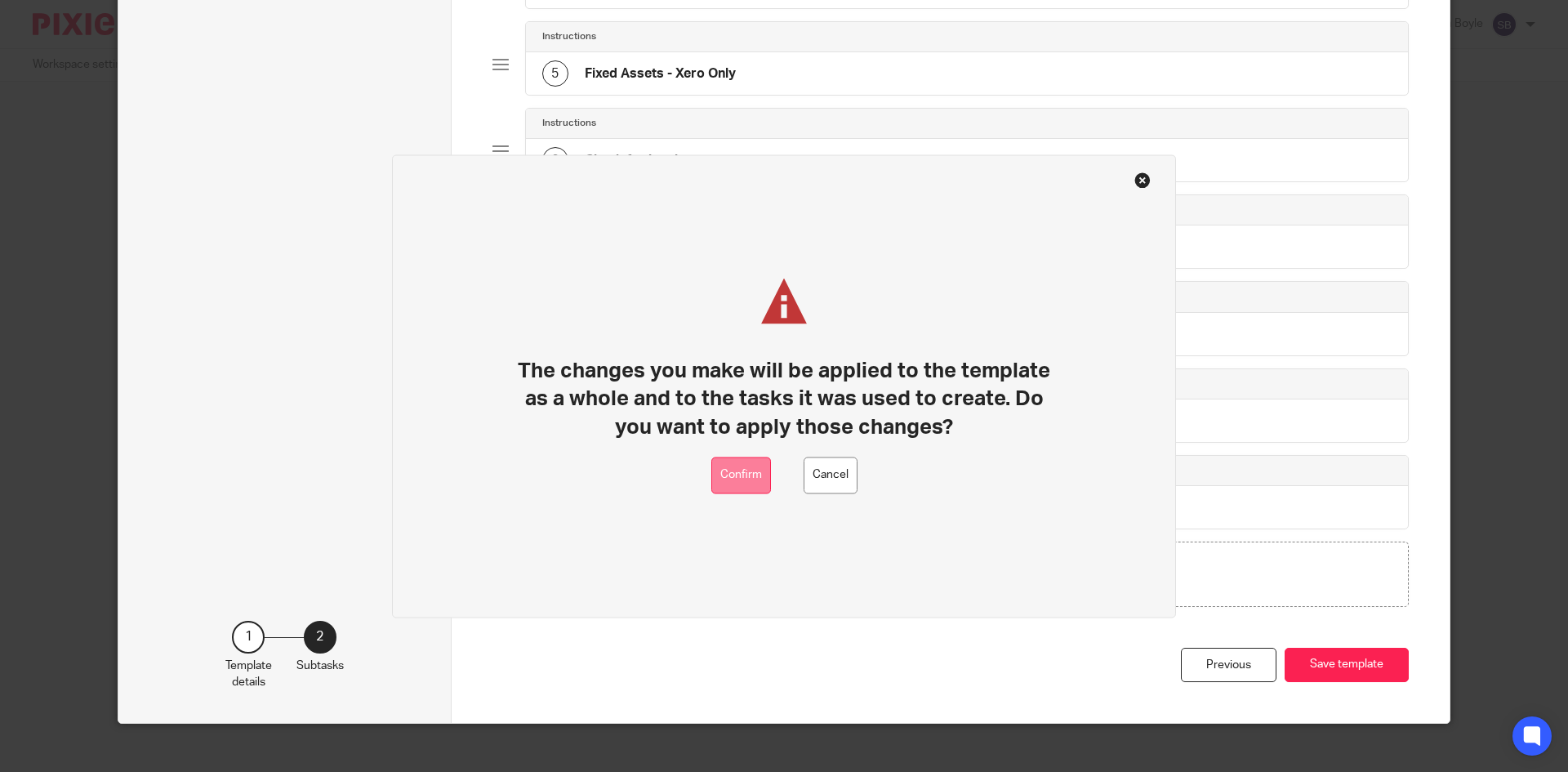 click on "Confirm" at bounding box center (741, 475) 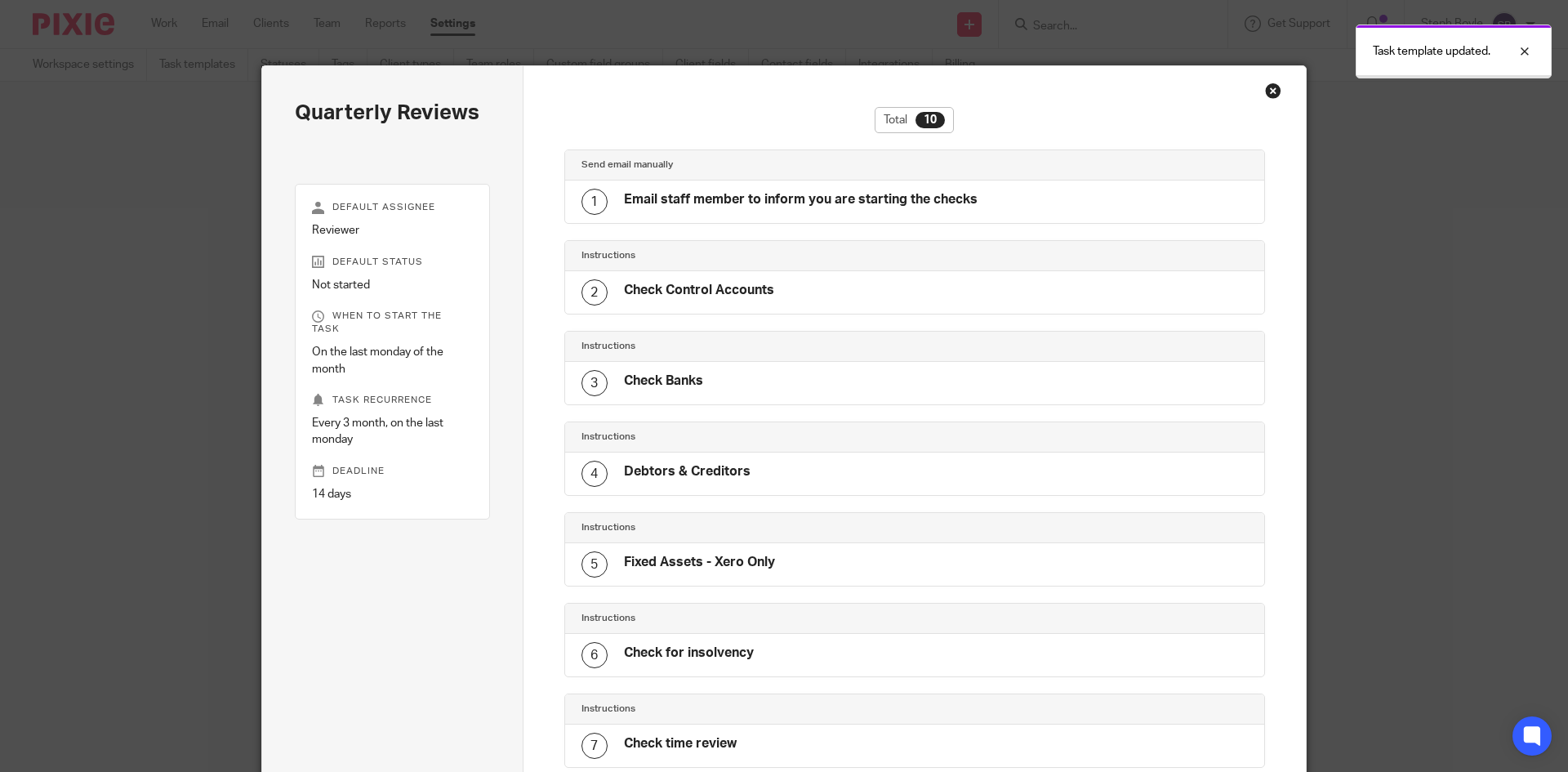 scroll, scrollTop: 0, scrollLeft: 0, axis: both 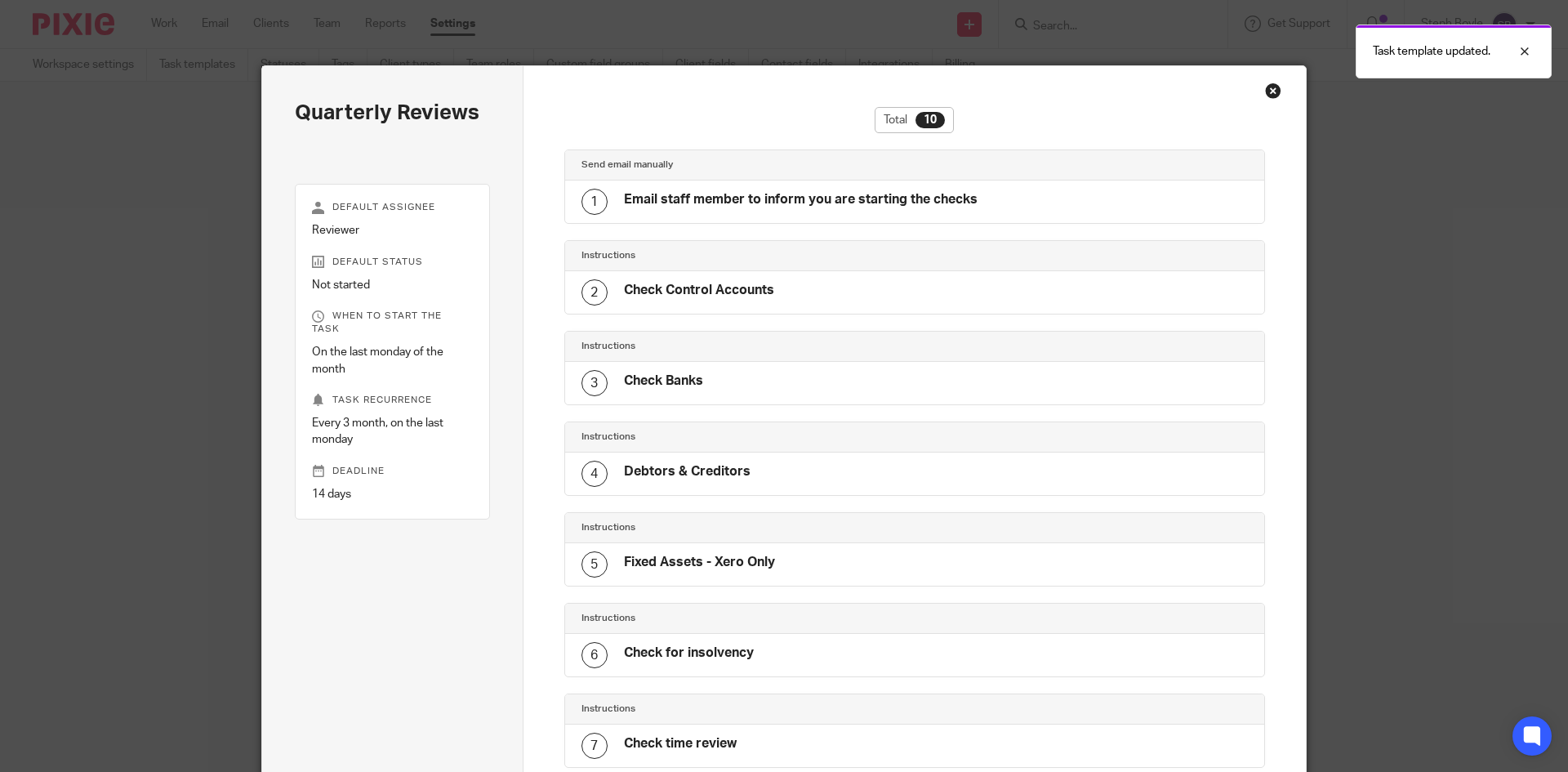 click at bounding box center [1273, 91] 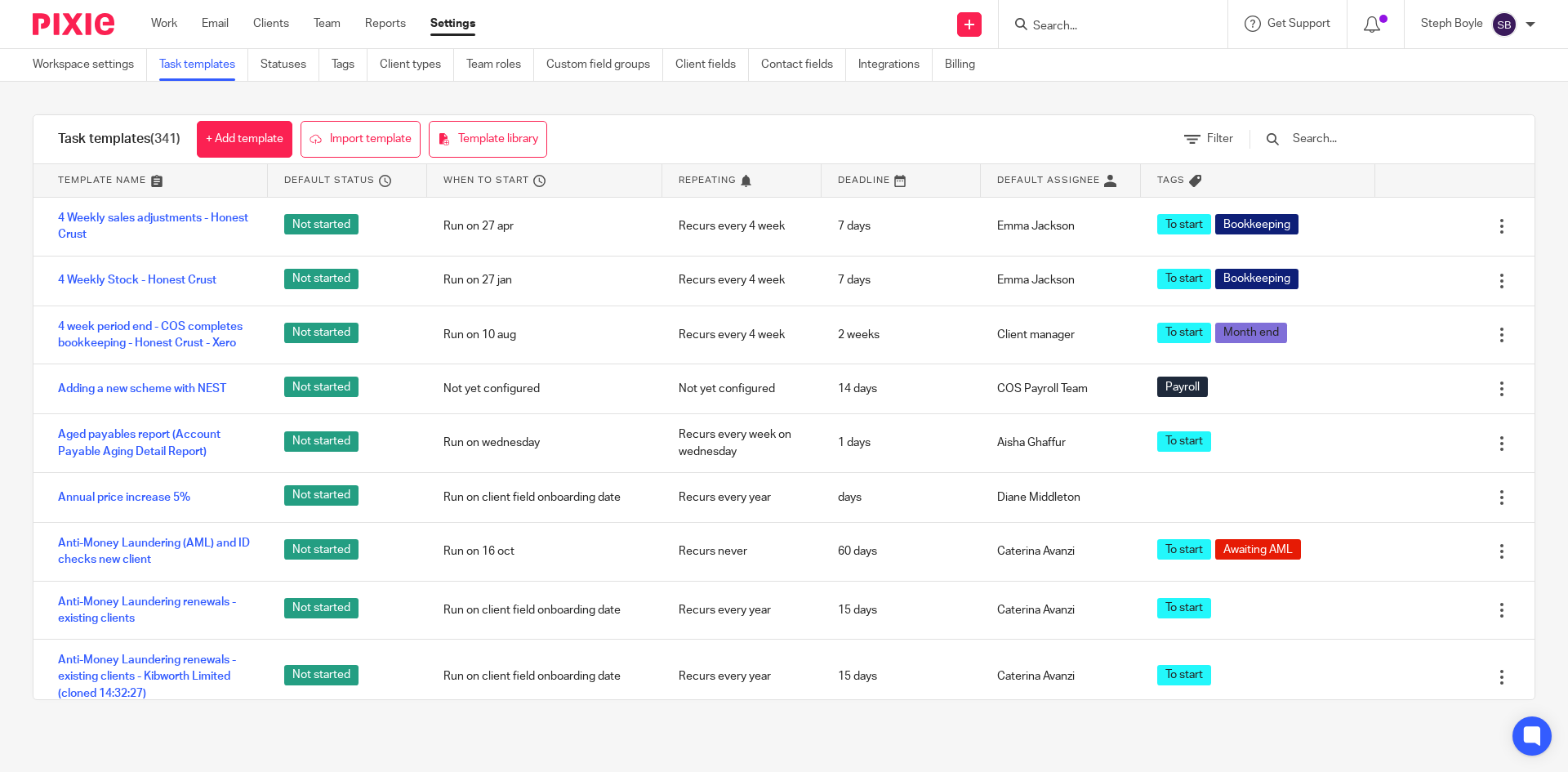 scroll, scrollTop: 0, scrollLeft: 0, axis: both 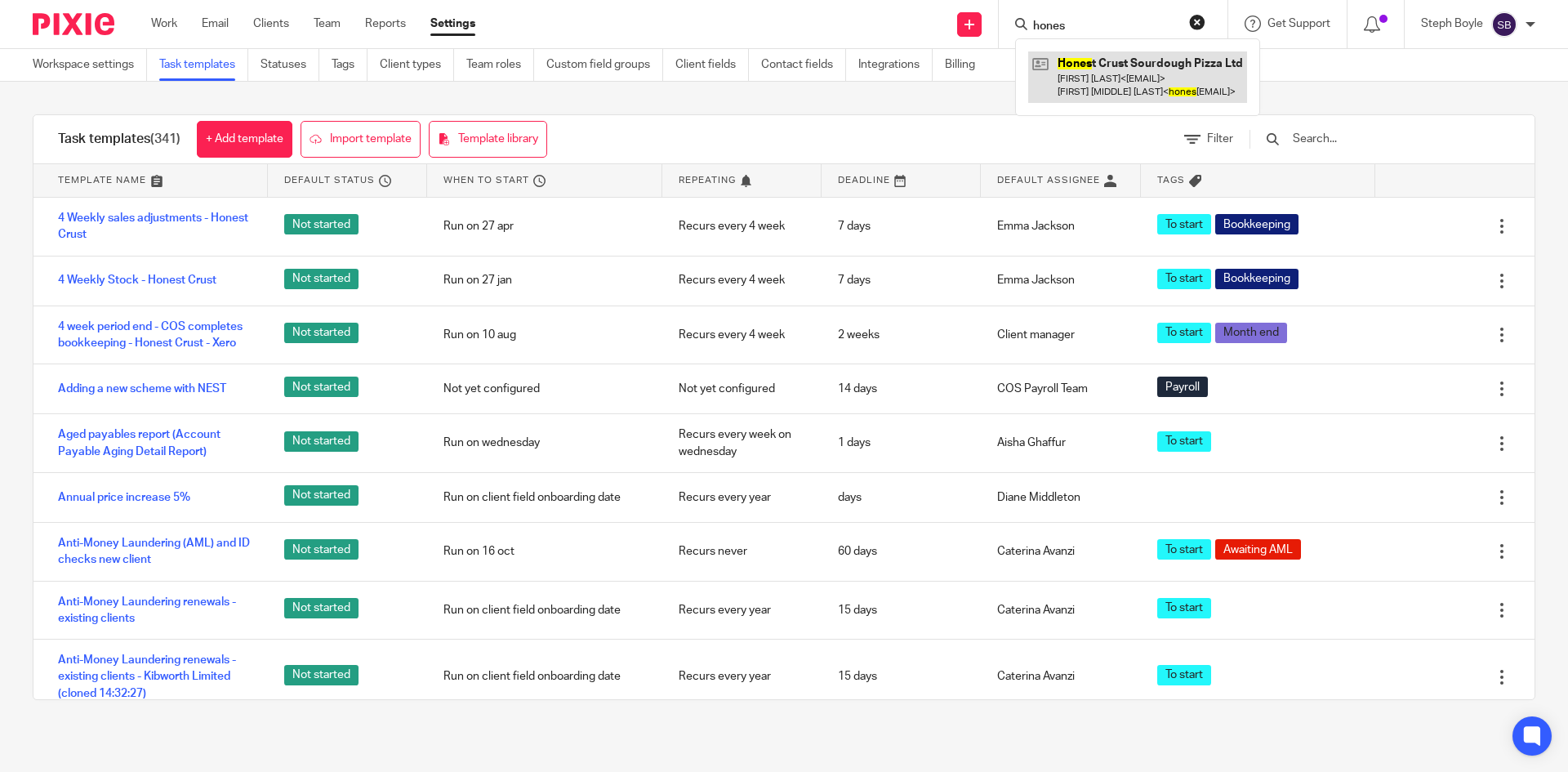 type on "hones" 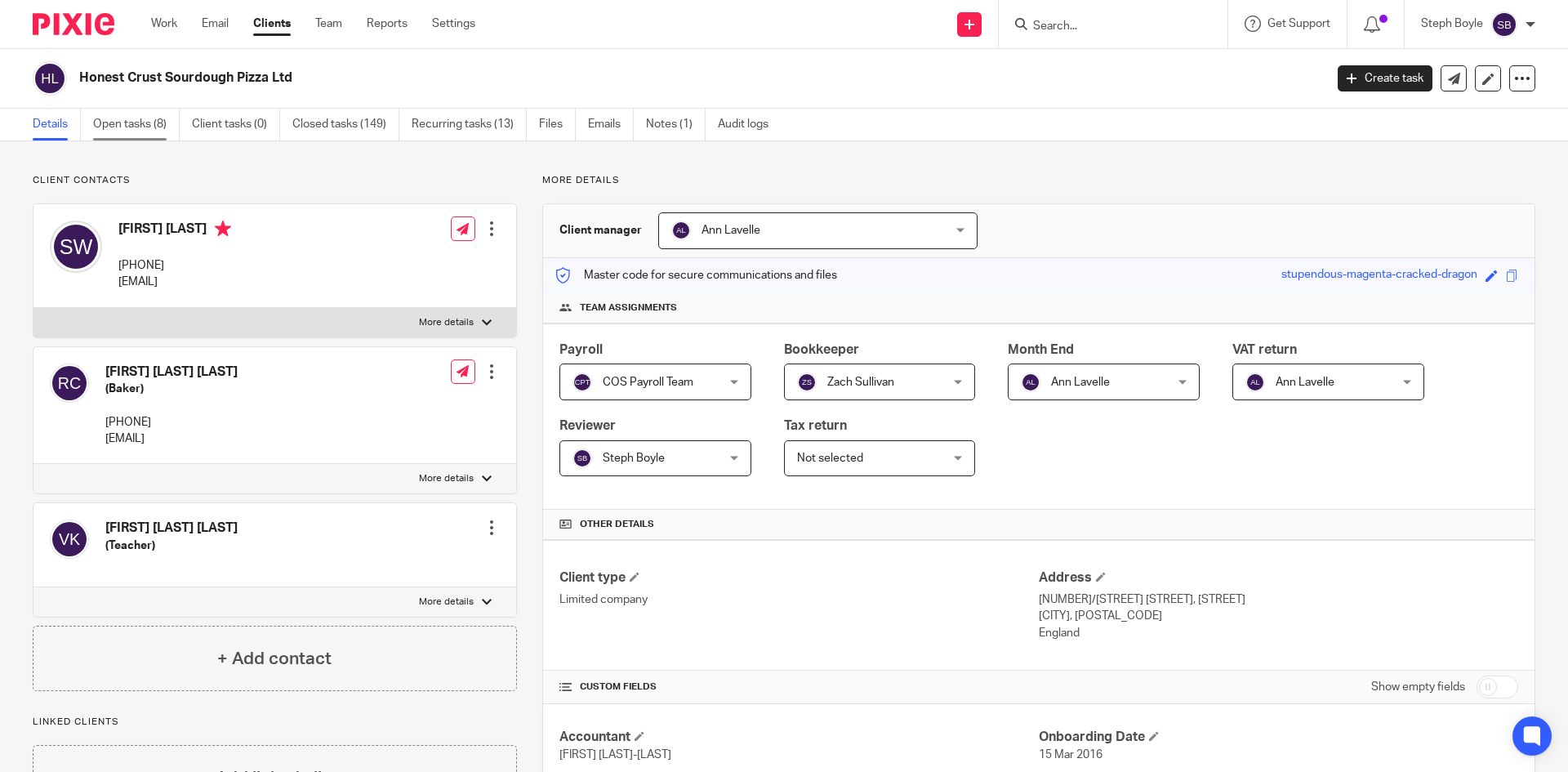 scroll, scrollTop: 0, scrollLeft: 0, axis: both 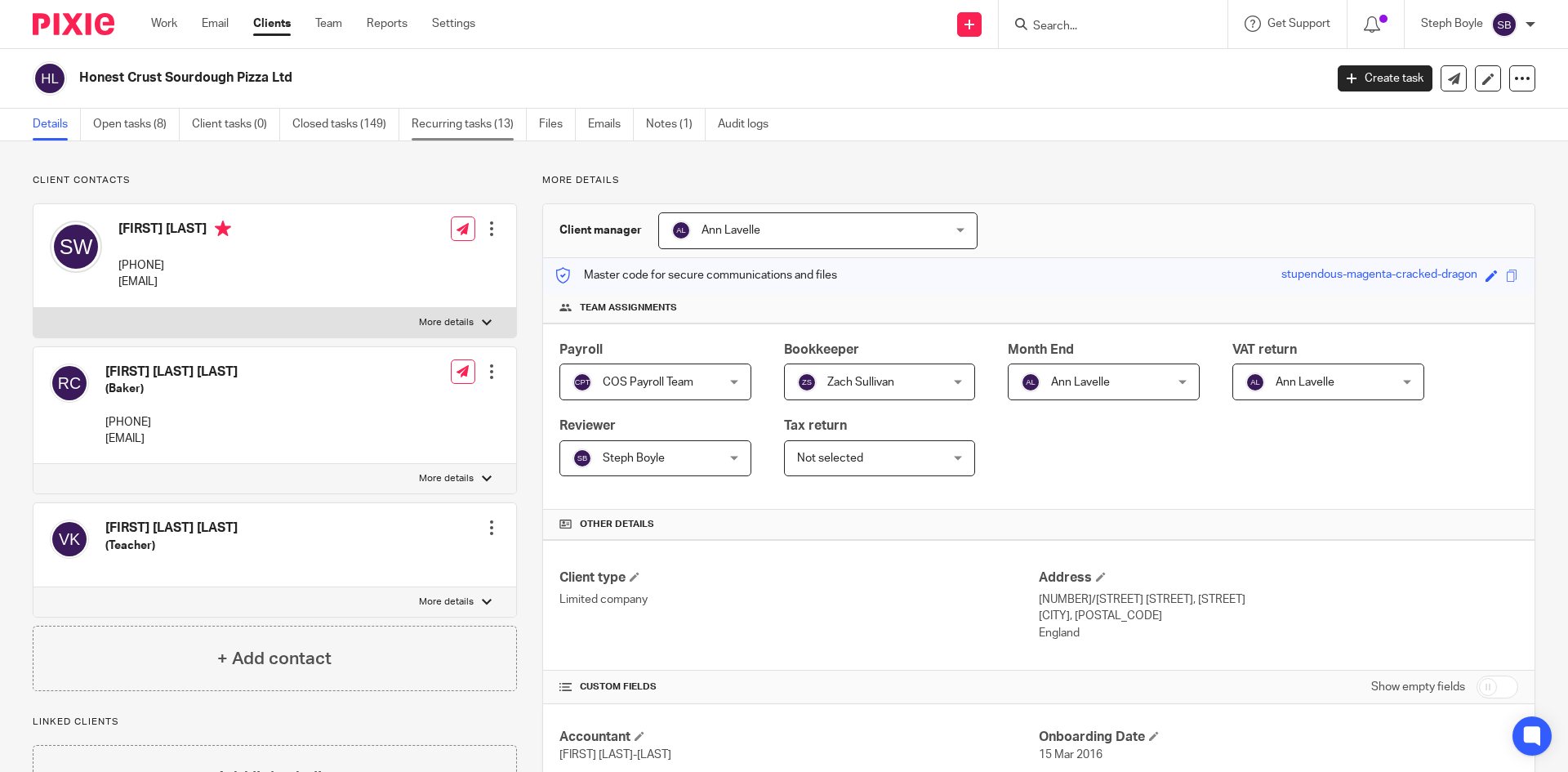 click on "Recurring tasks (13)" at bounding box center (469, 124) 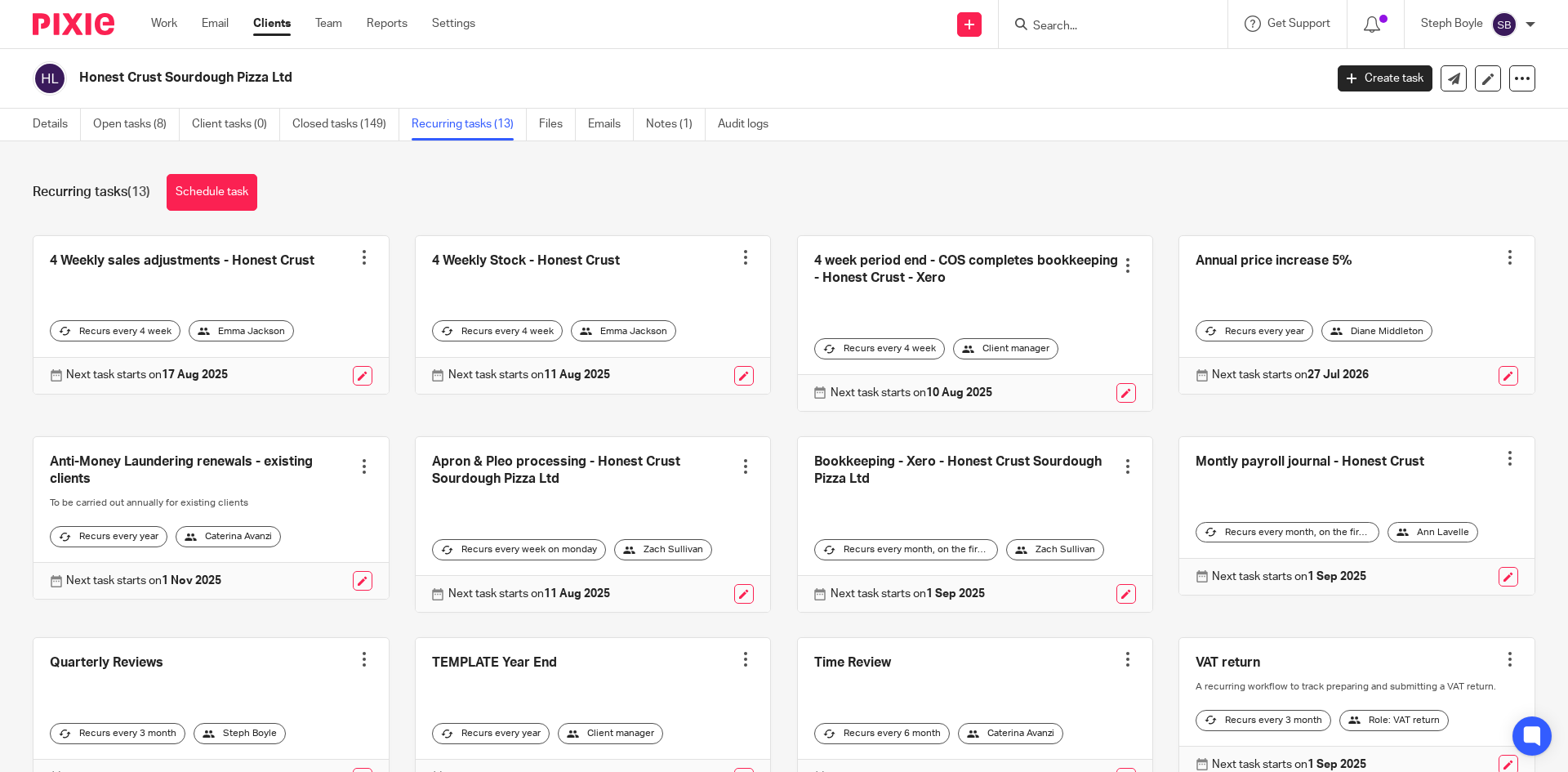 scroll, scrollTop: 0, scrollLeft: 0, axis: both 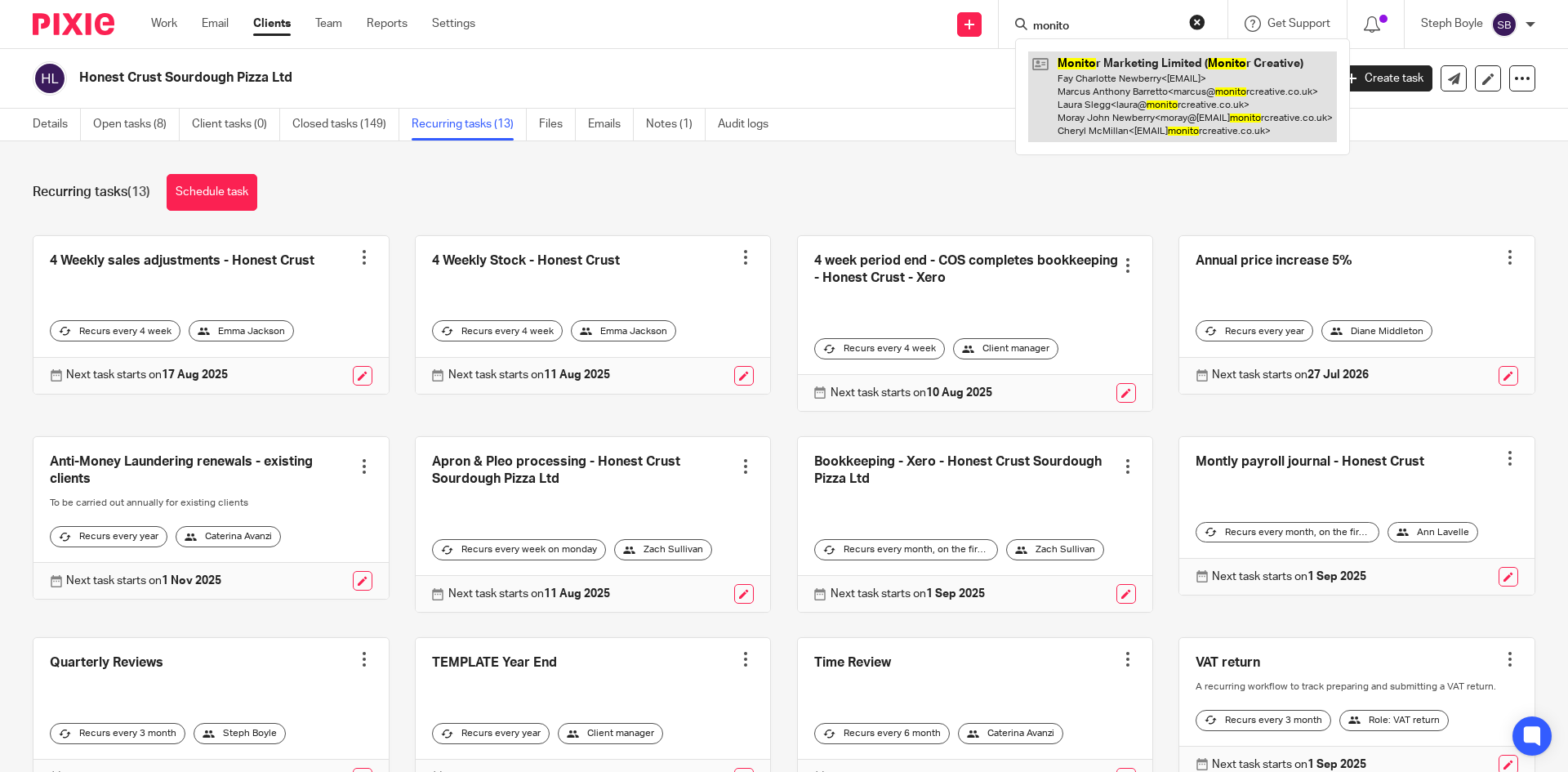 type on "monito" 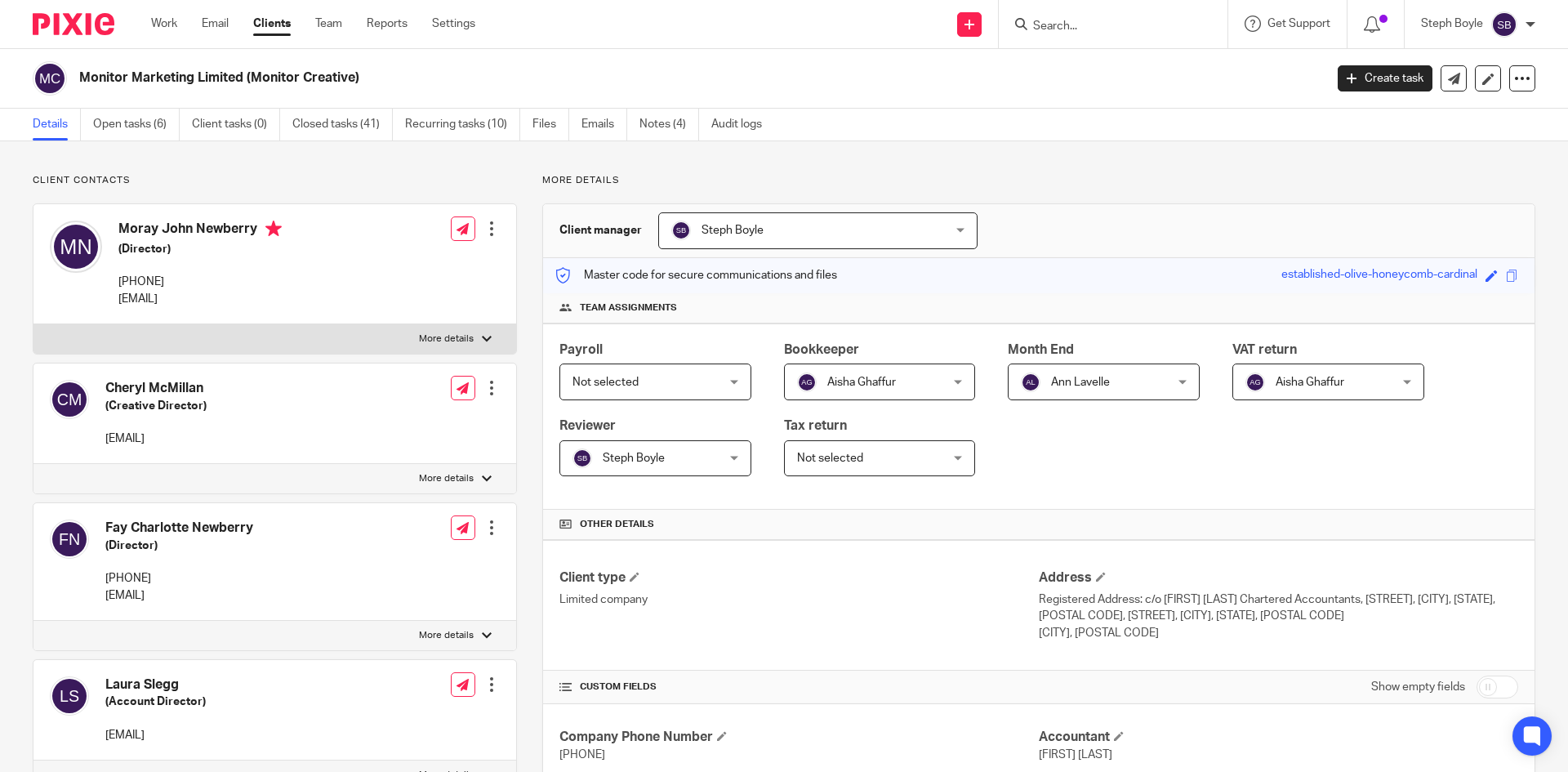 scroll, scrollTop: 0, scrollLeft: 0, axis: both 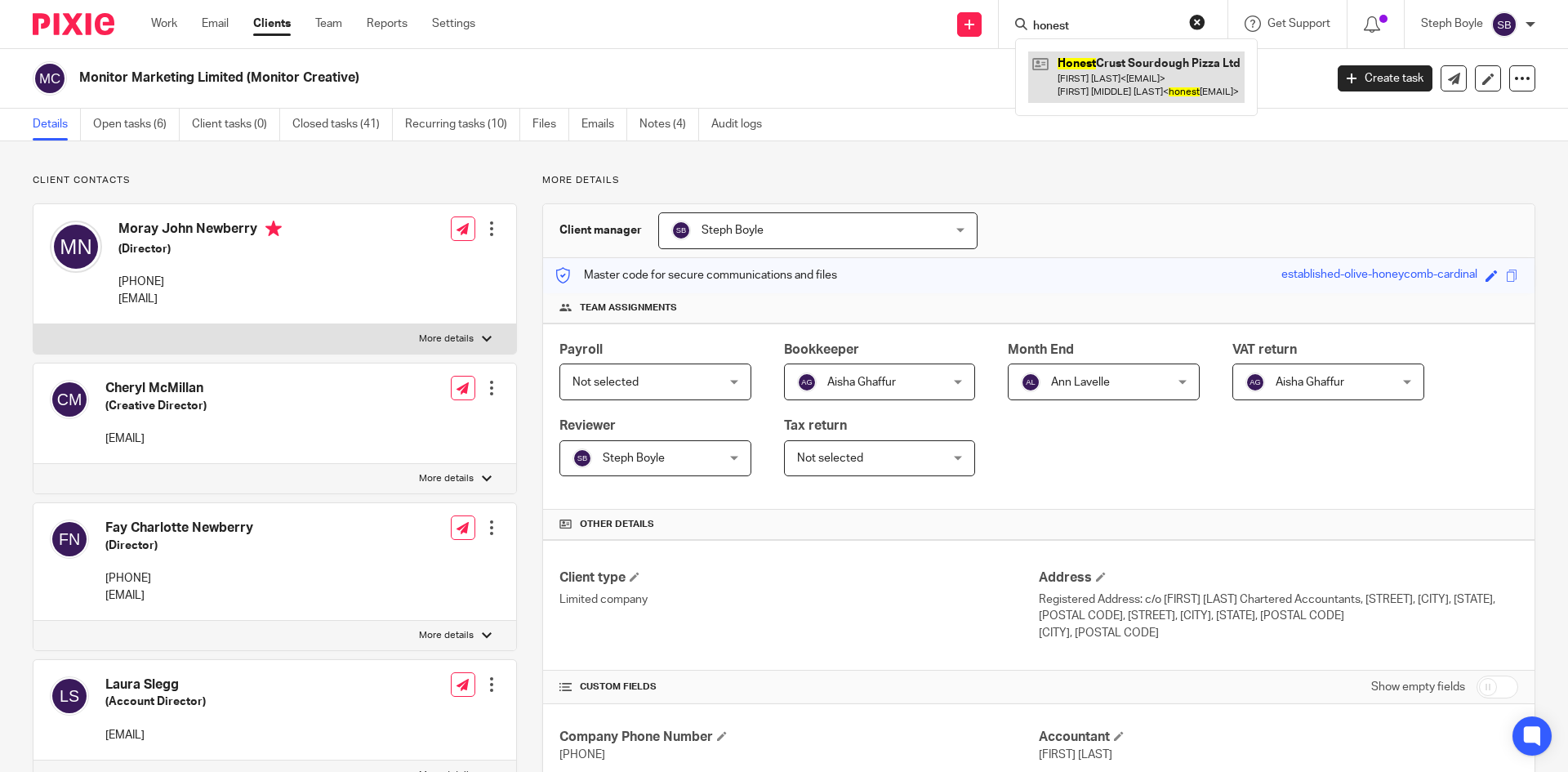 type on "honest" 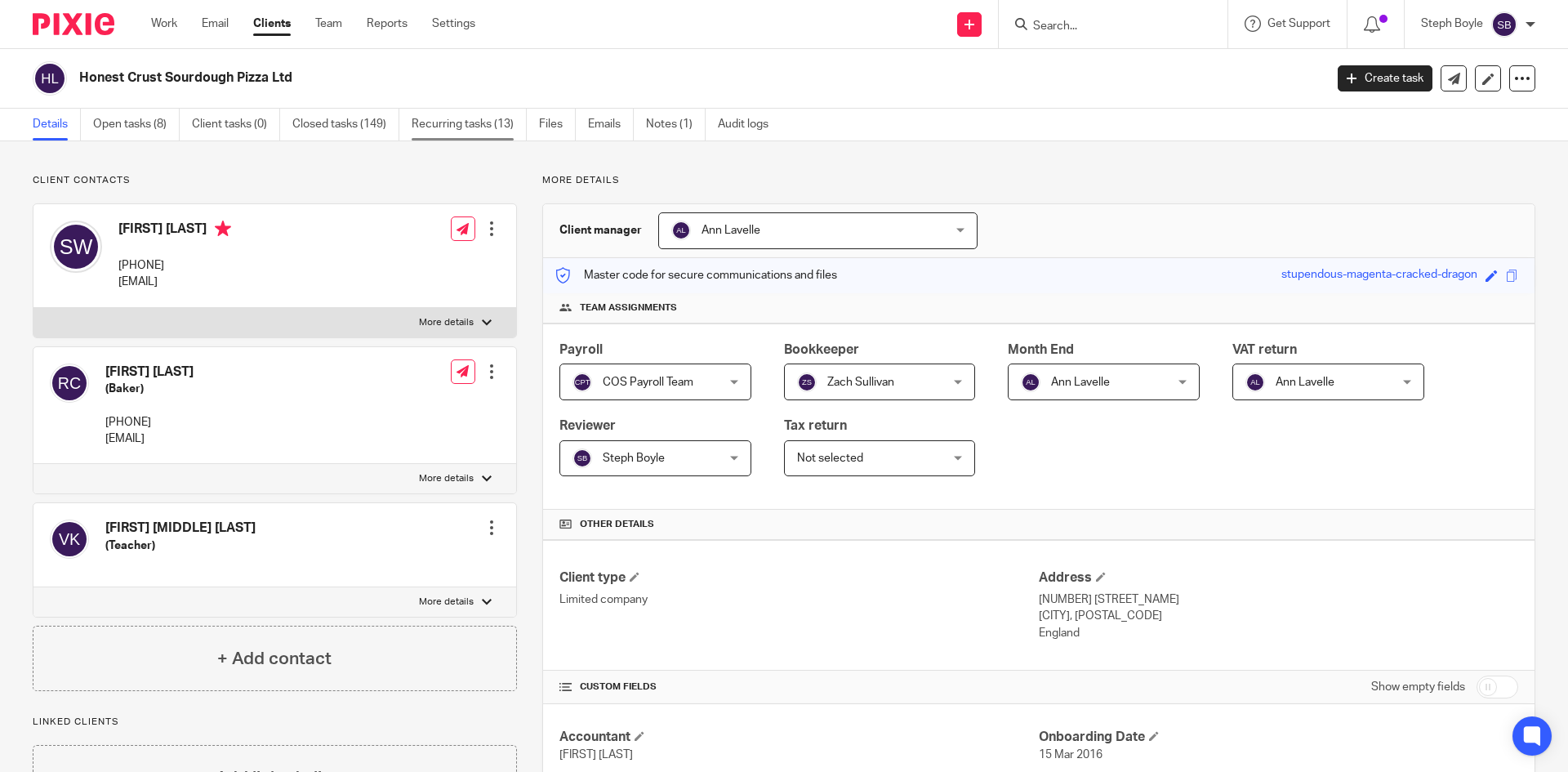 scroll, scrollTop: 0, scrollLeft: 0, axis: both 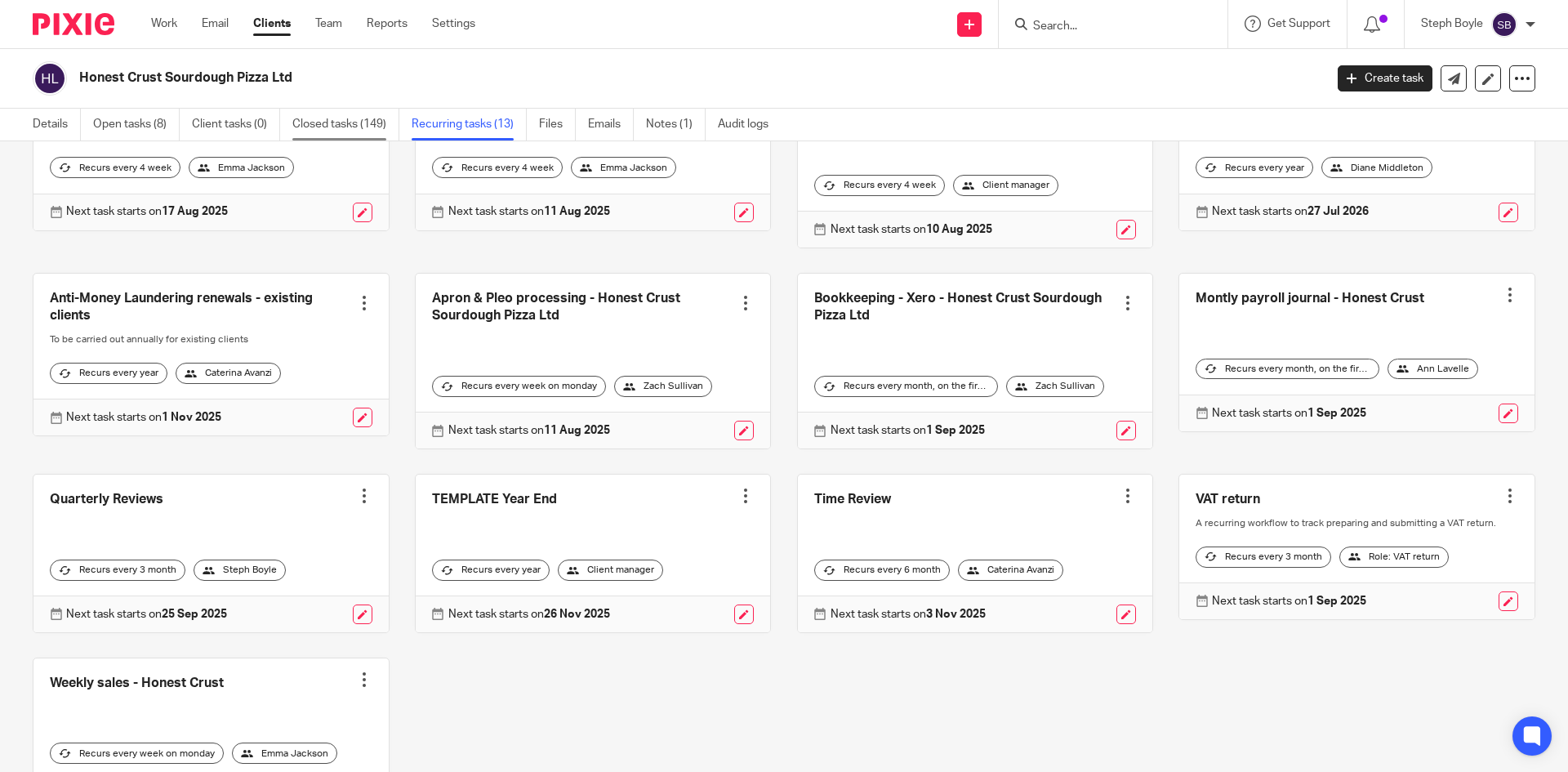 click on "Closed tasks (149)" at bounding box center (345, 124) 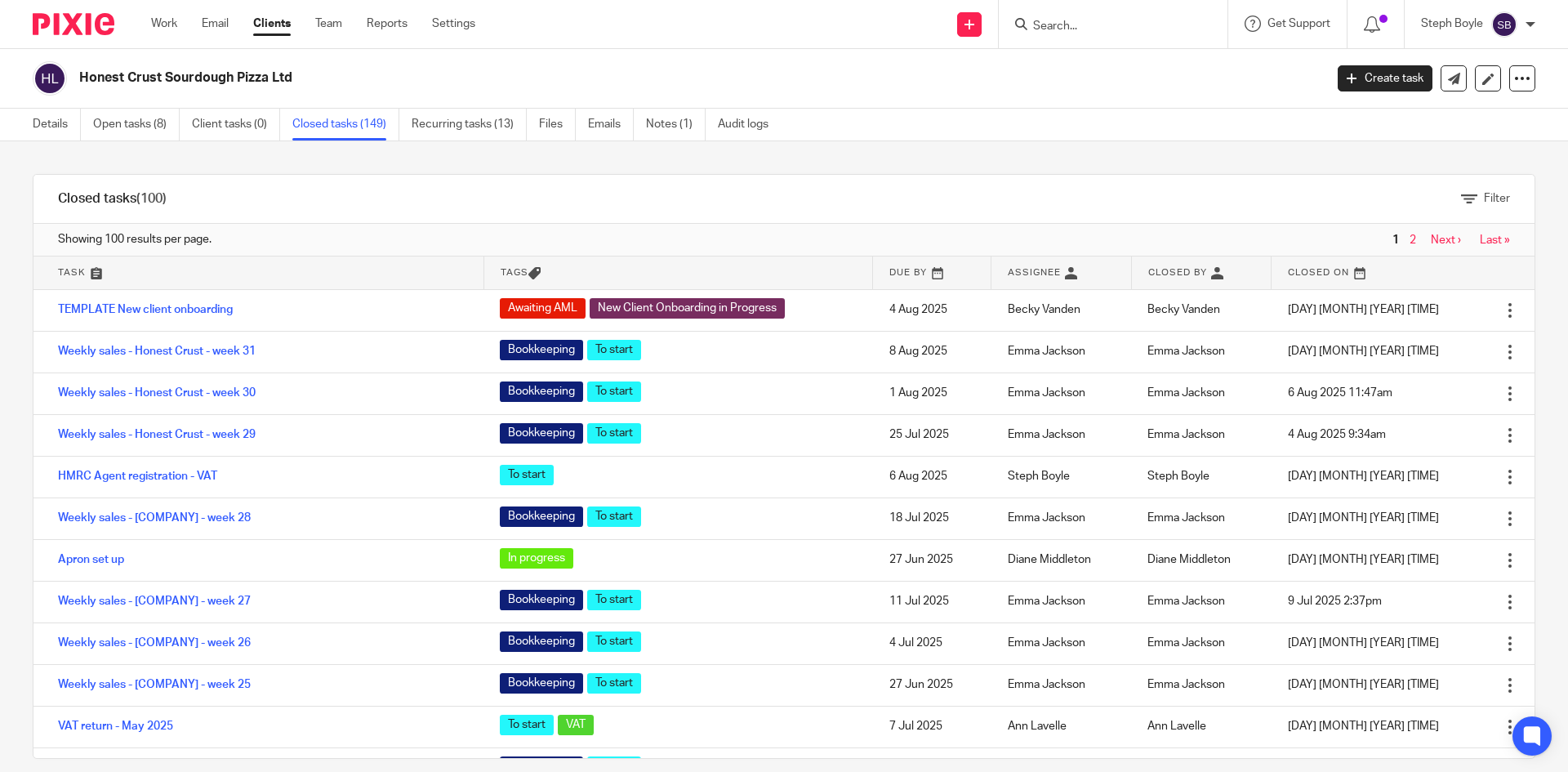 scroll, scrollTop: 0, scrollLeft: 0, axis: both 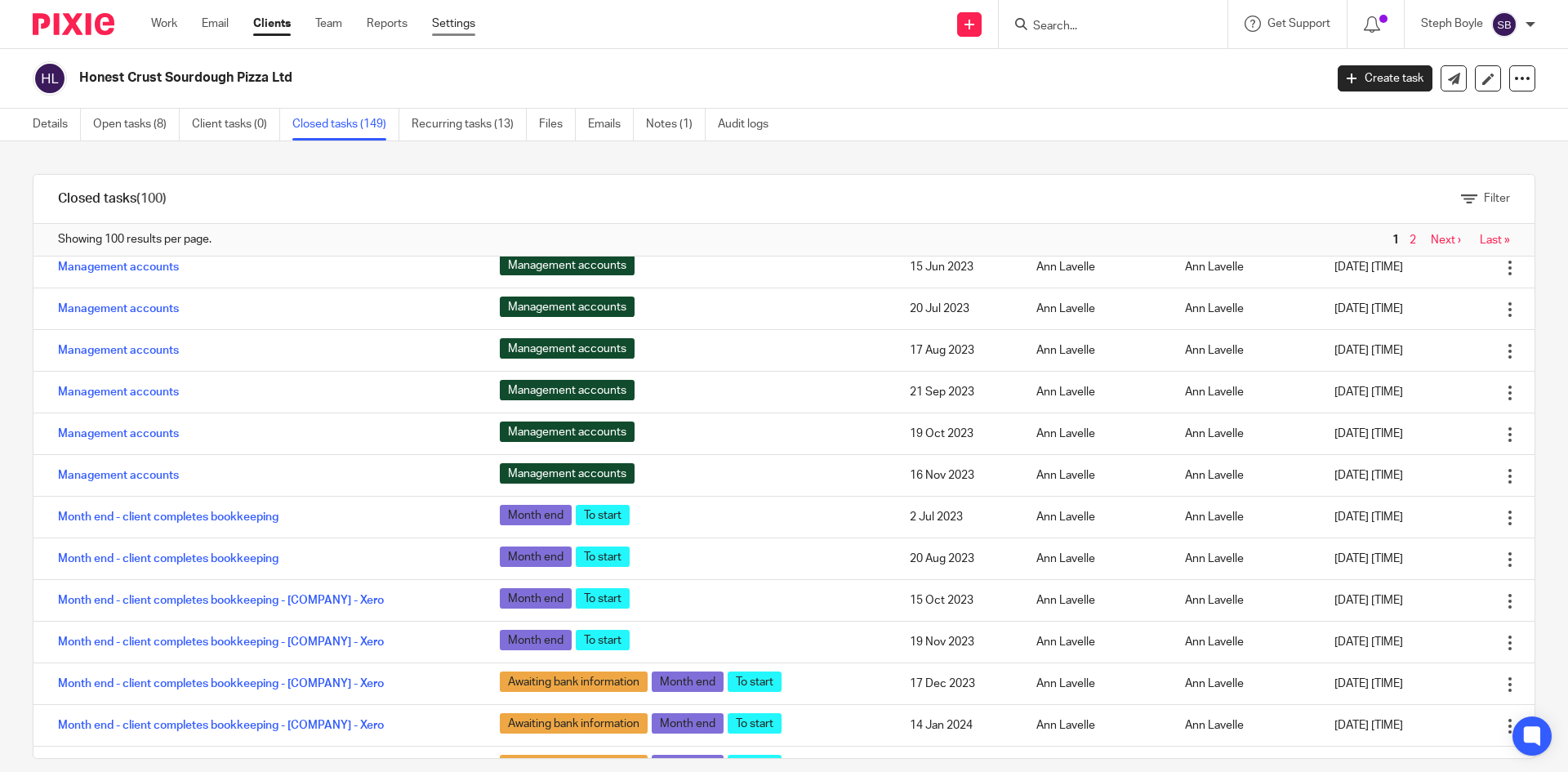 click on "Settings" at bounding box center [453, 24] 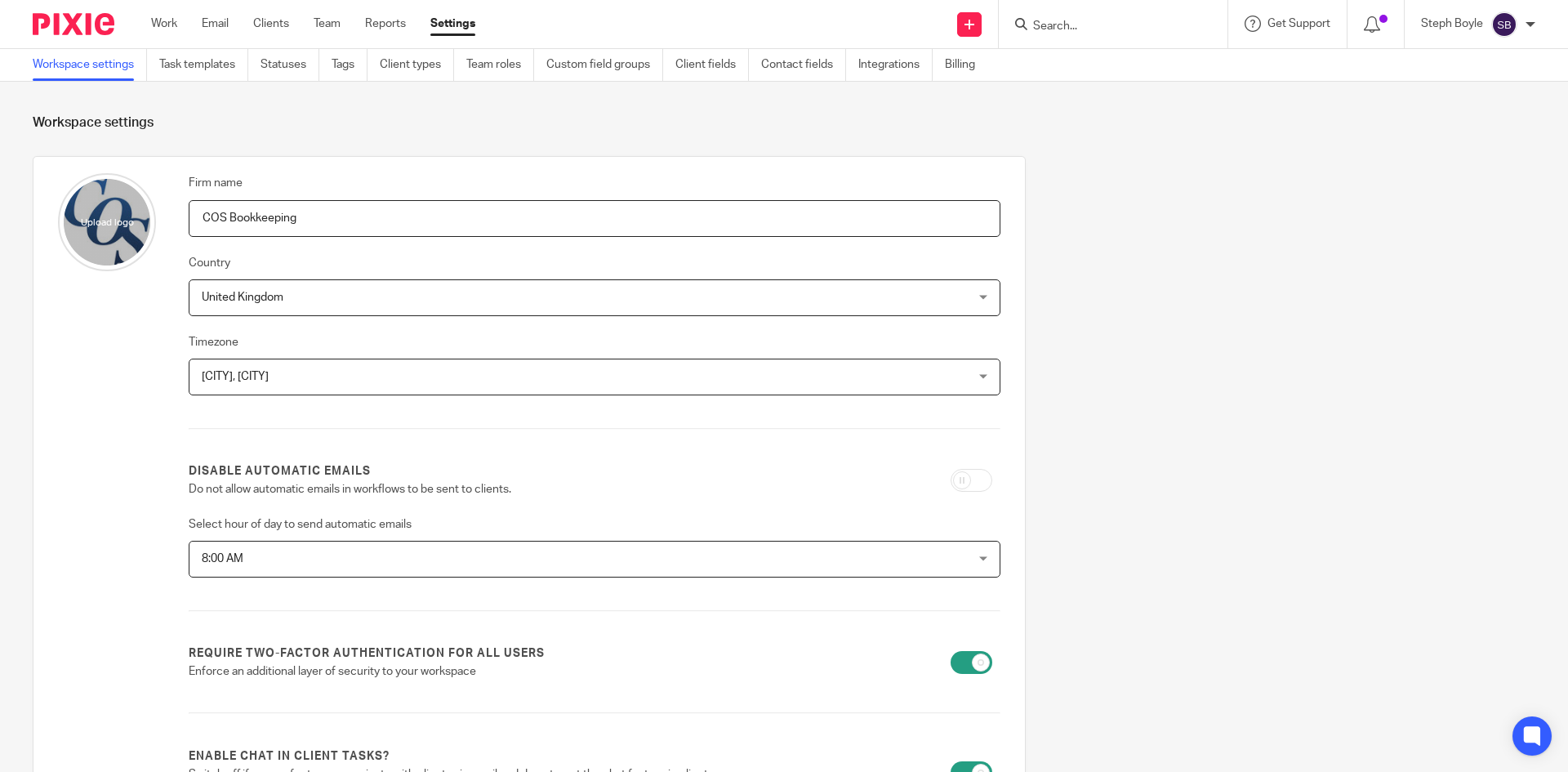 scroll, scrollTop: 0, scrollLeft: 0, axis: both 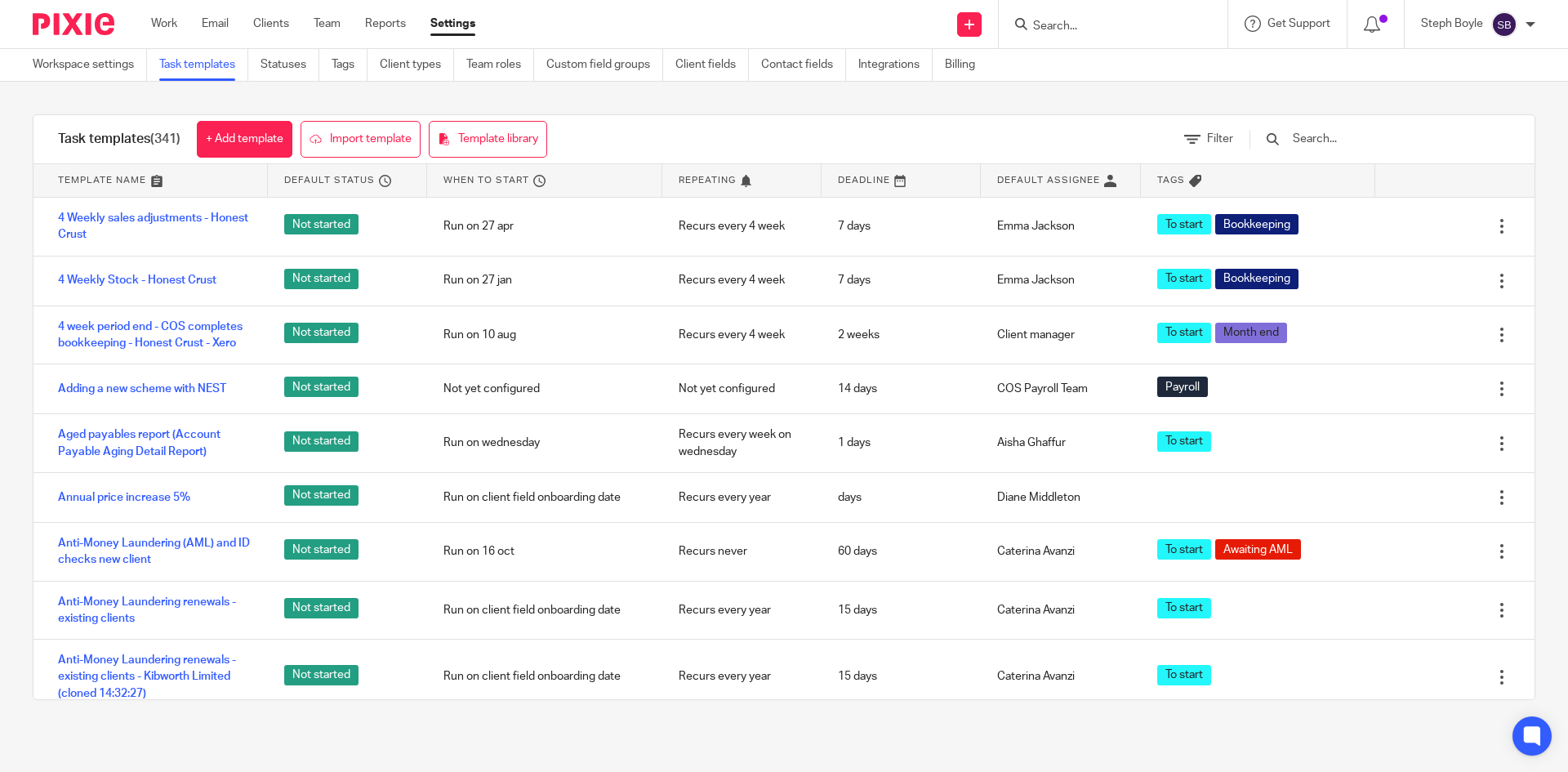 click at bounding box center [1386, 139] 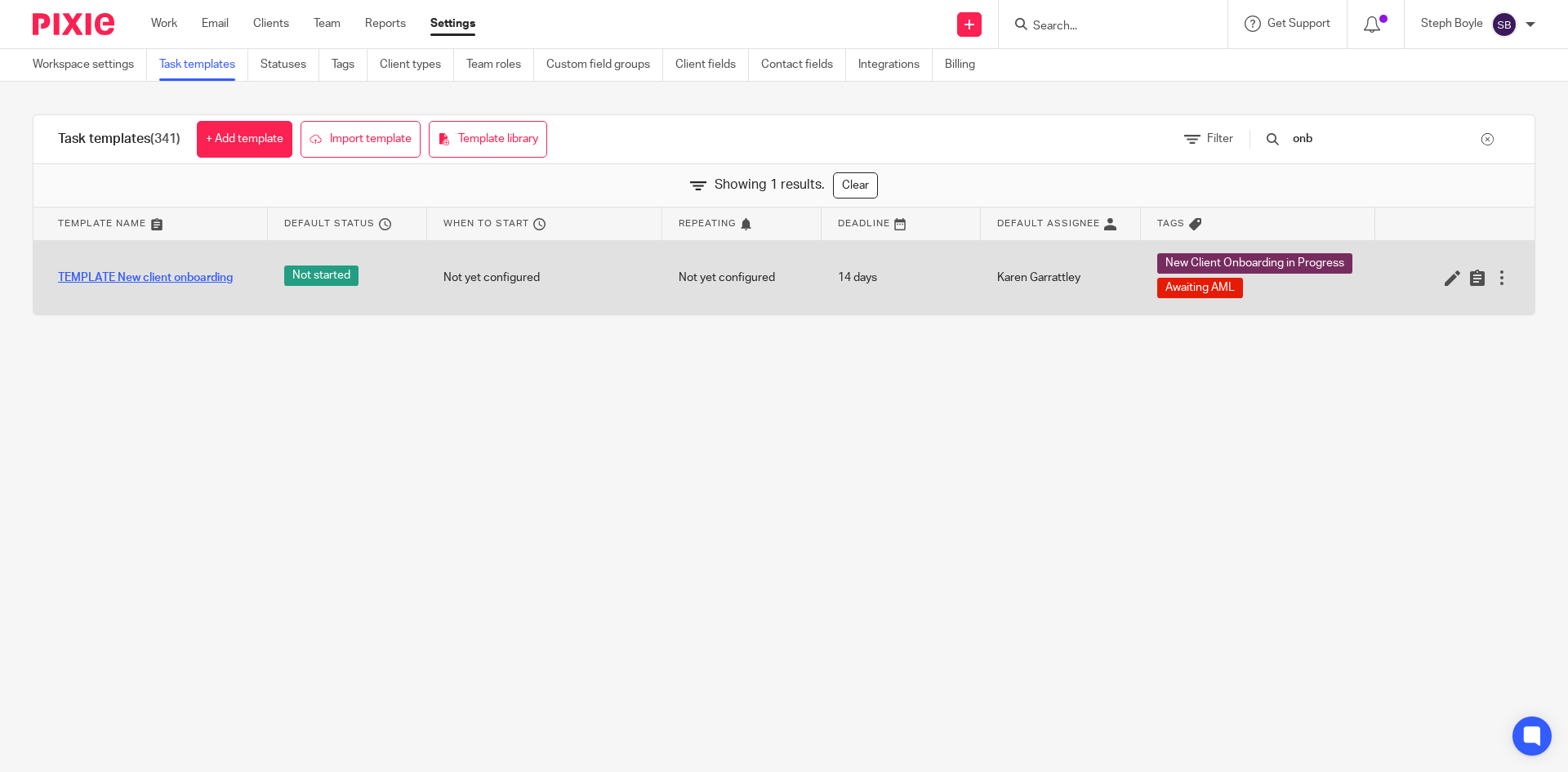 type on "onb" 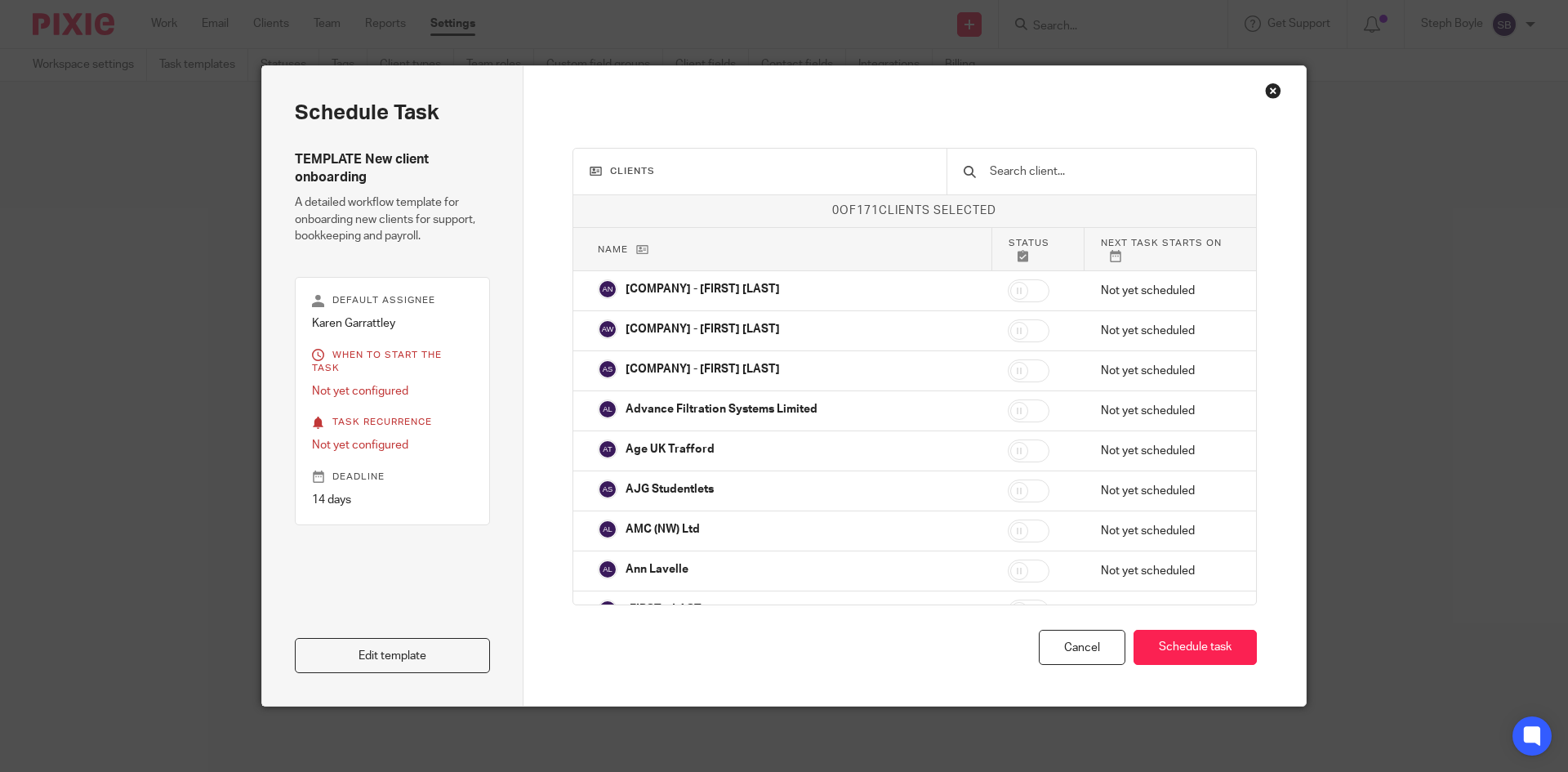 scroll, scrollTop: 0, scrollLeft: 0, axis: both 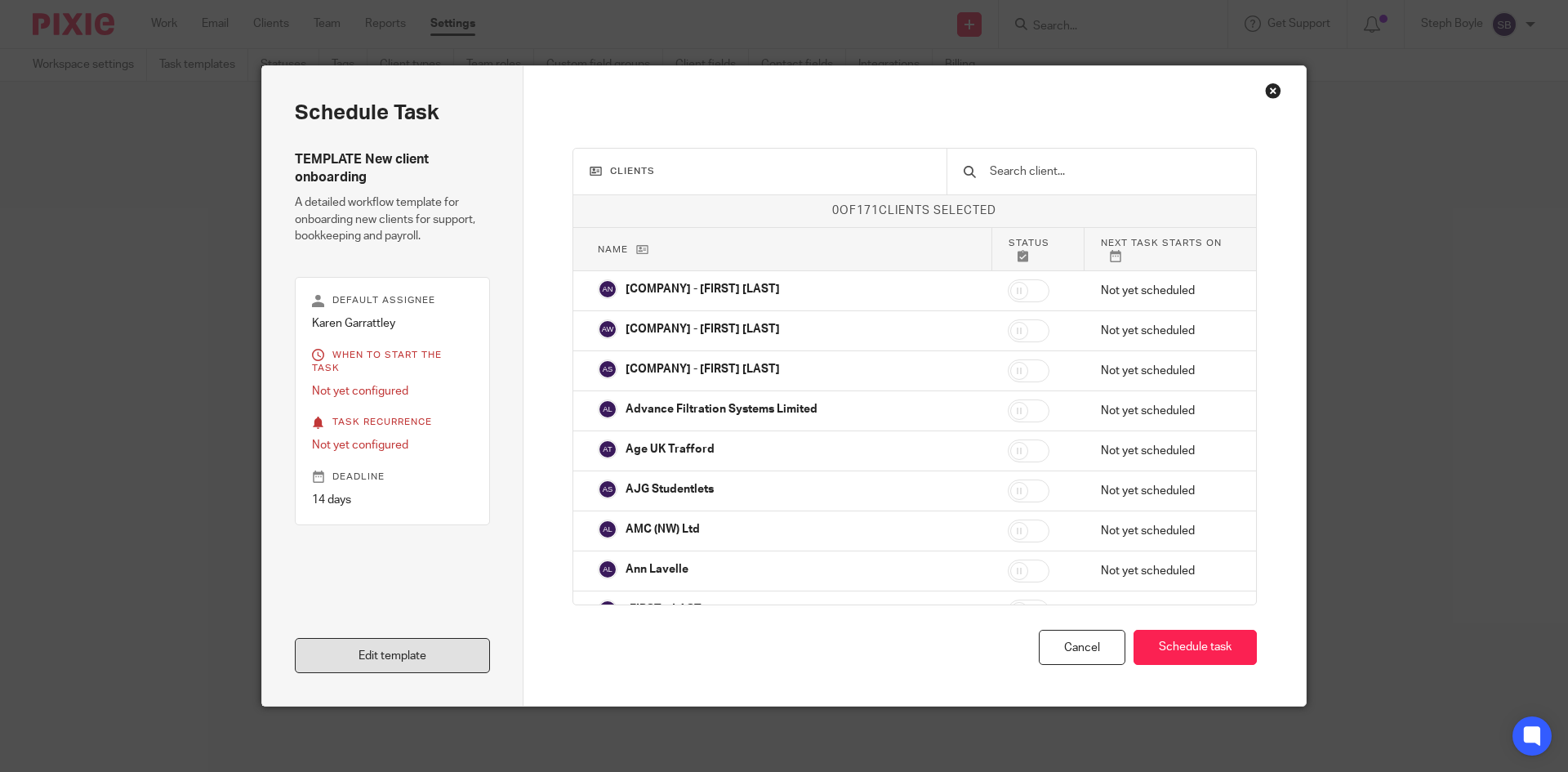 click on "Edit template" at bounding box center [392, 655] 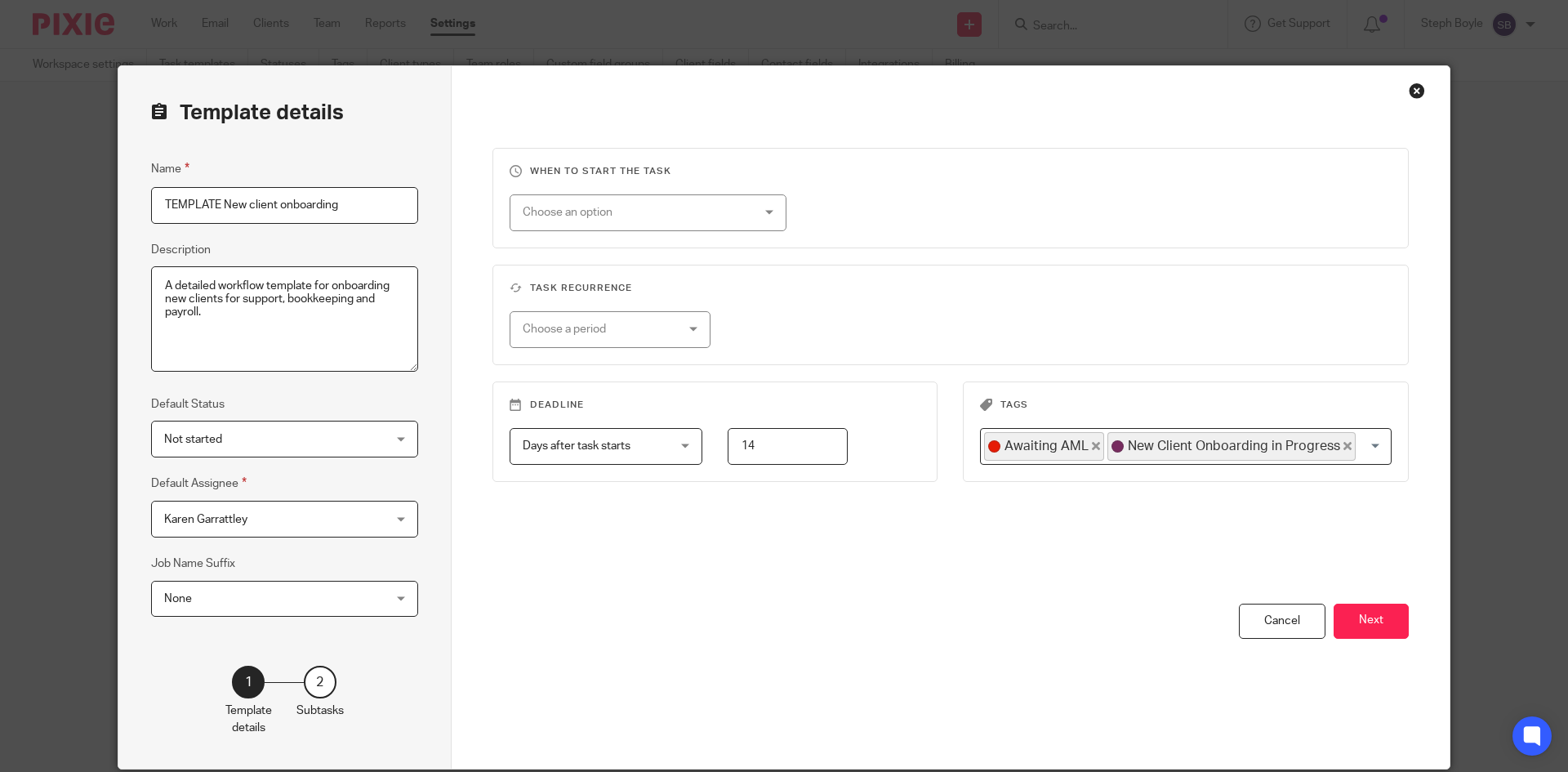 scroll, scrollTop: 0, scrollLeft: 0, axis: both 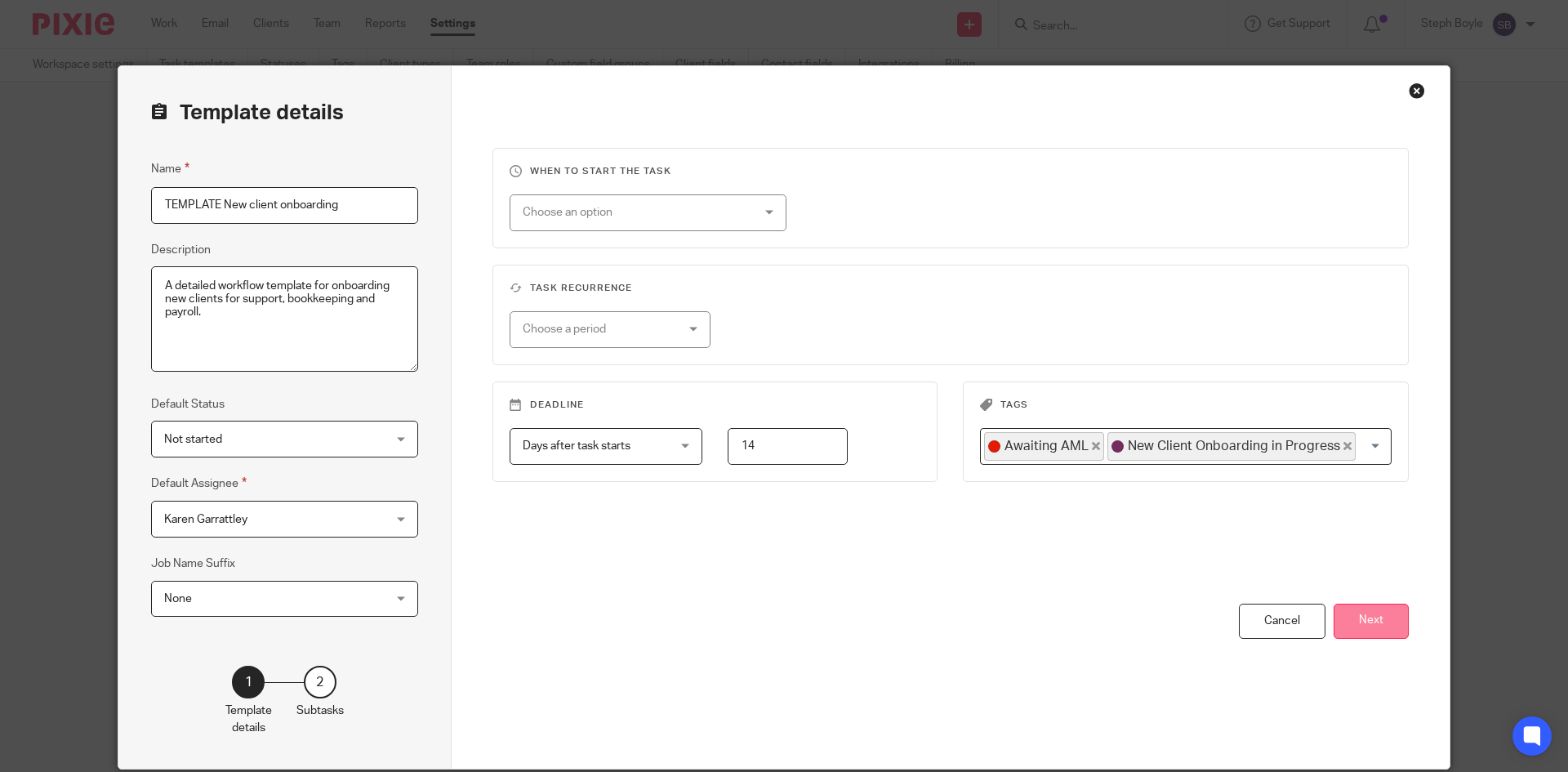 click on "Next" at bounding box center [1371, 621] 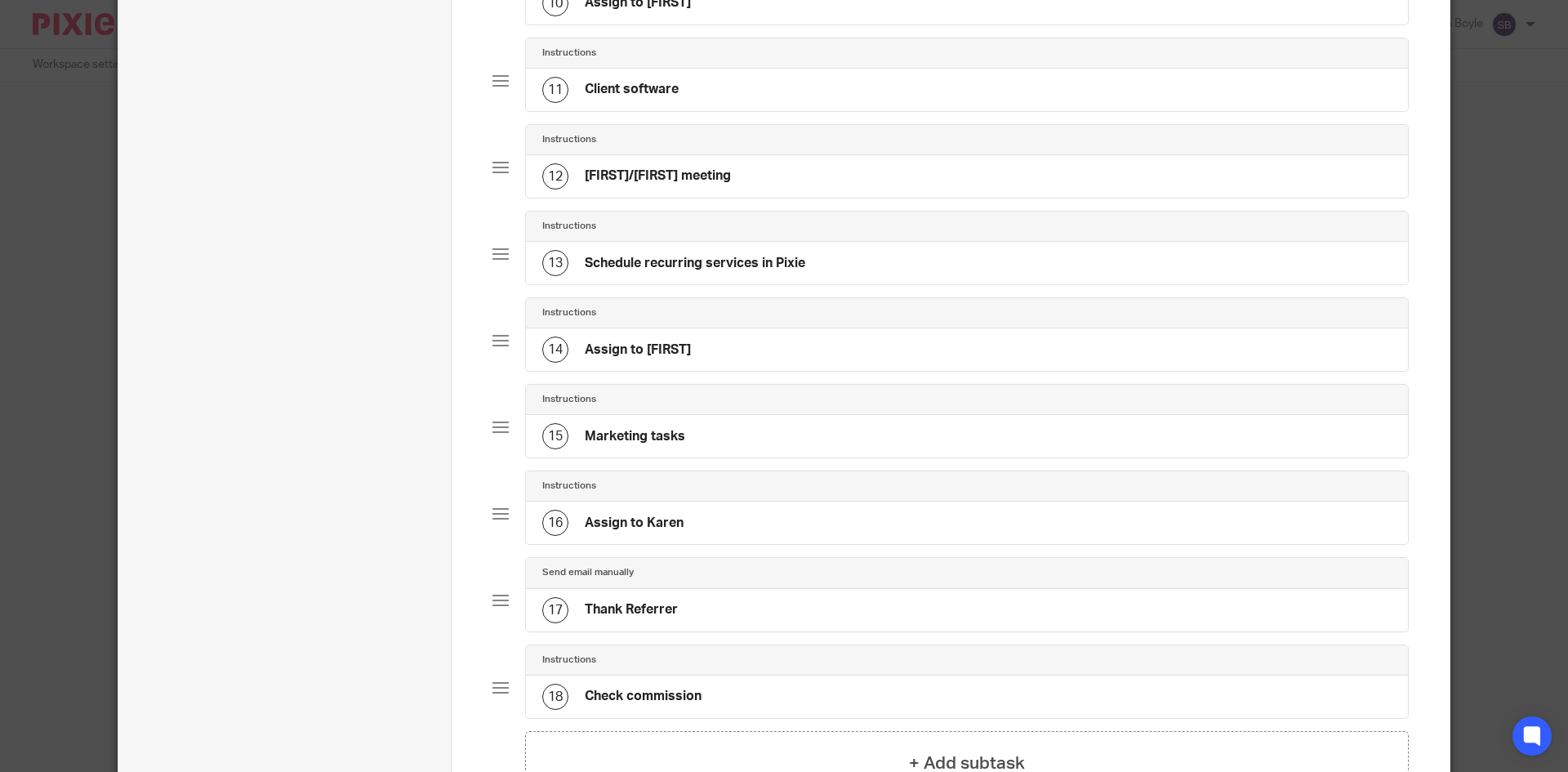 scroll, scrollTop: 980, scrollLeft: 0, axis: vertical 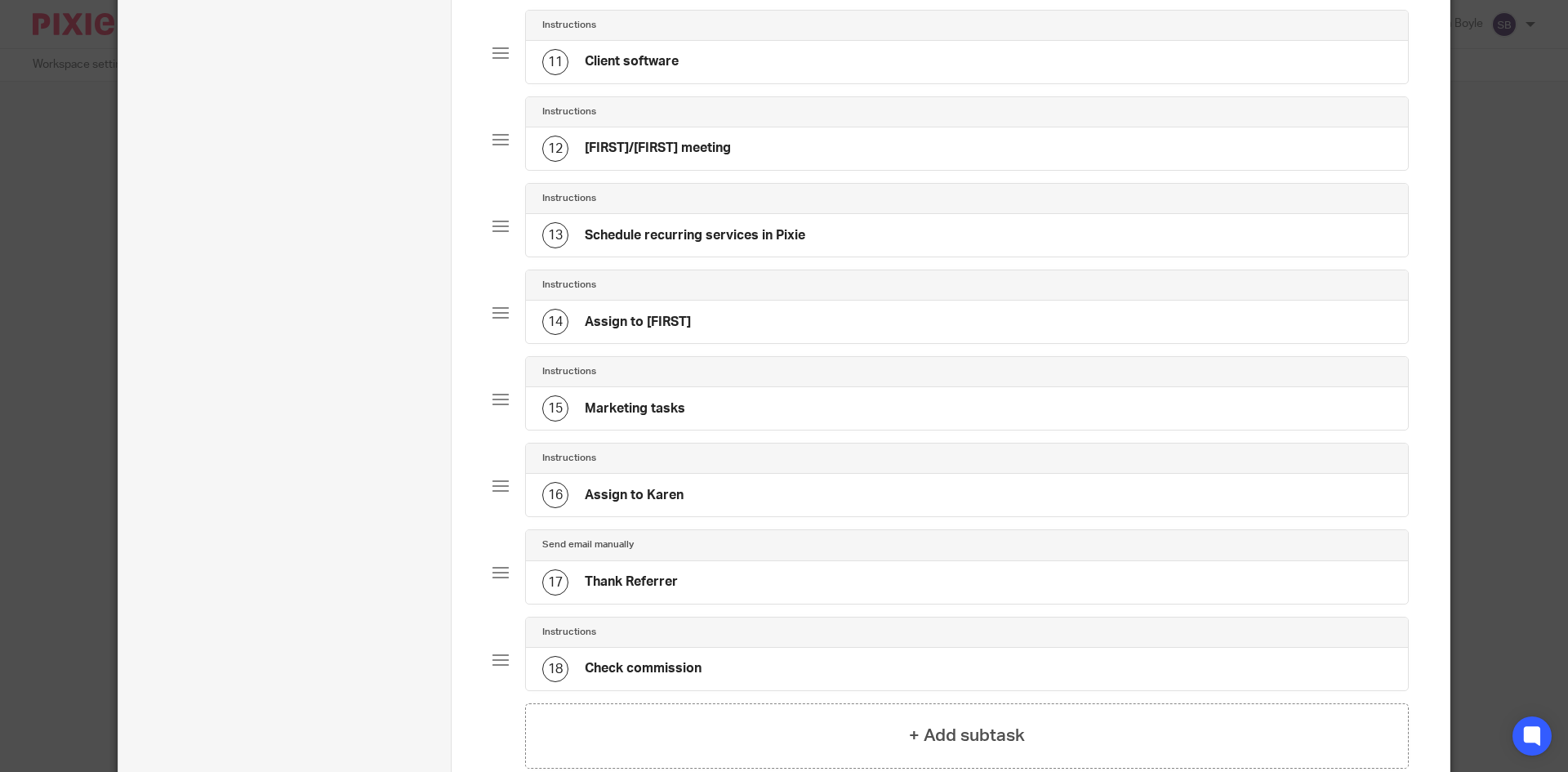 click on "Schedule recurring services in Pixie" 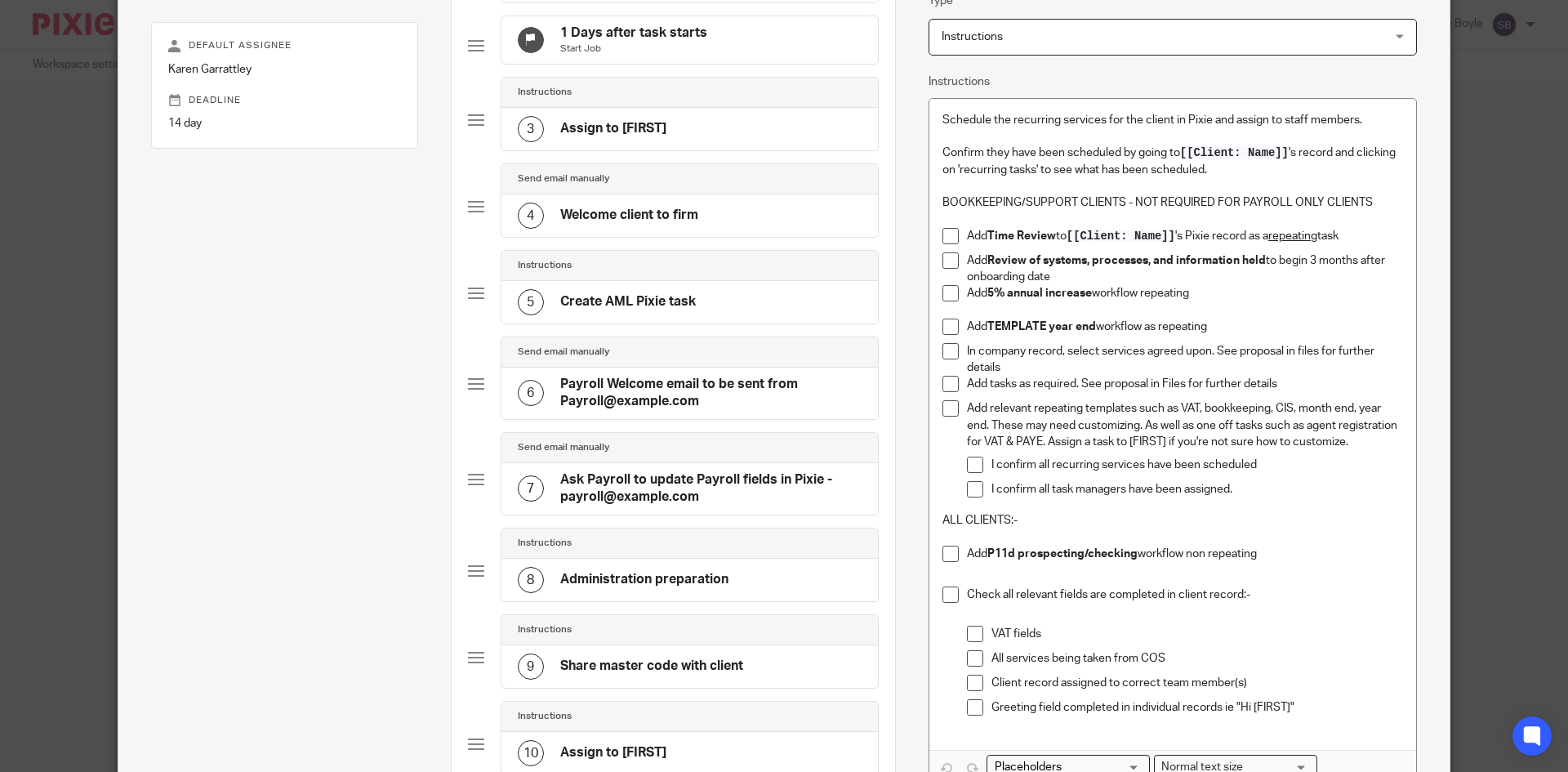 scroll, scrollTop: 245, scrollLeft: 0, axis: vertical 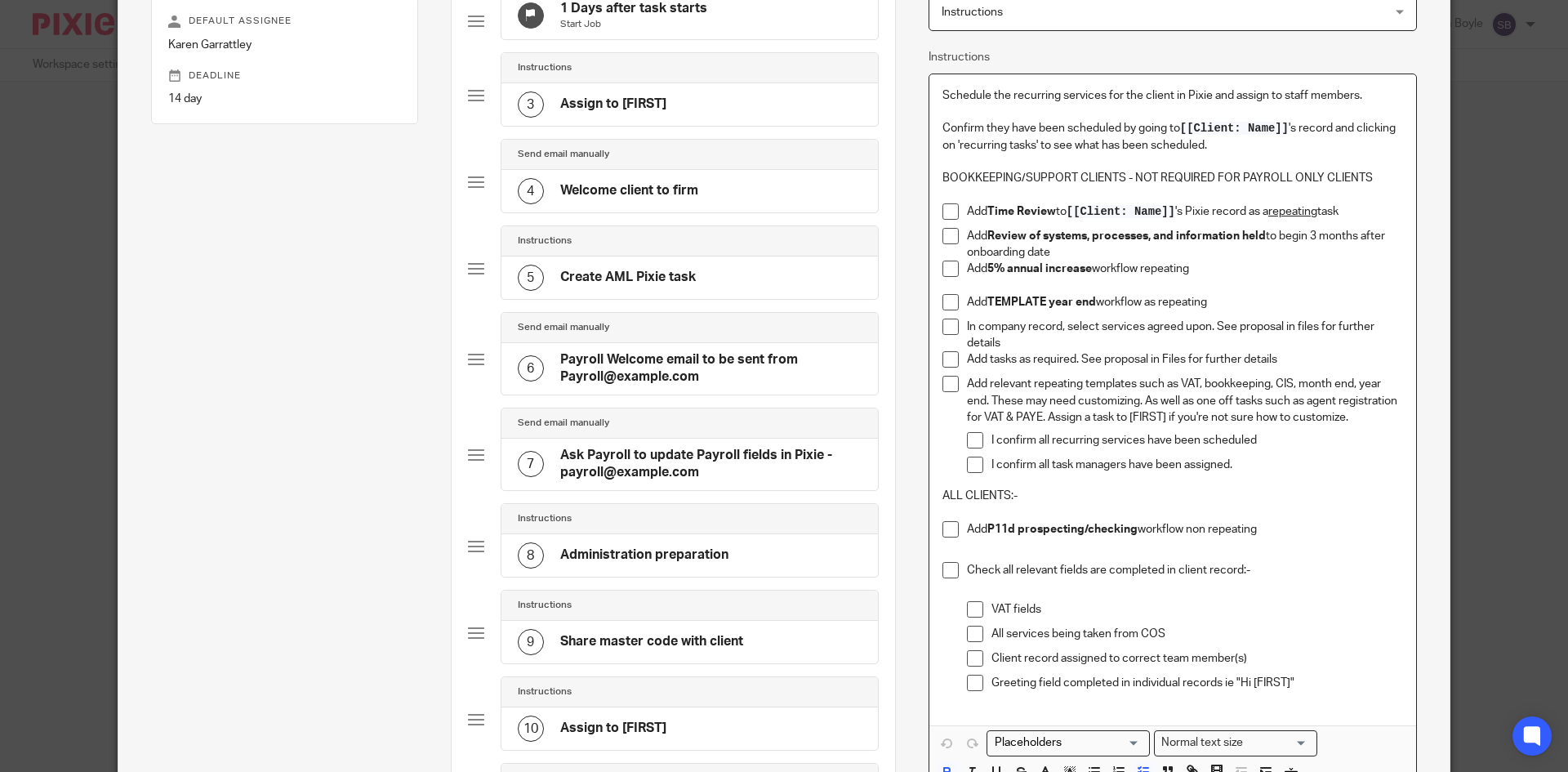 drag, startPoint x: 1265, startPoint y: 527, endPoint x: 960, endPoint y: 537, distance: 305.164 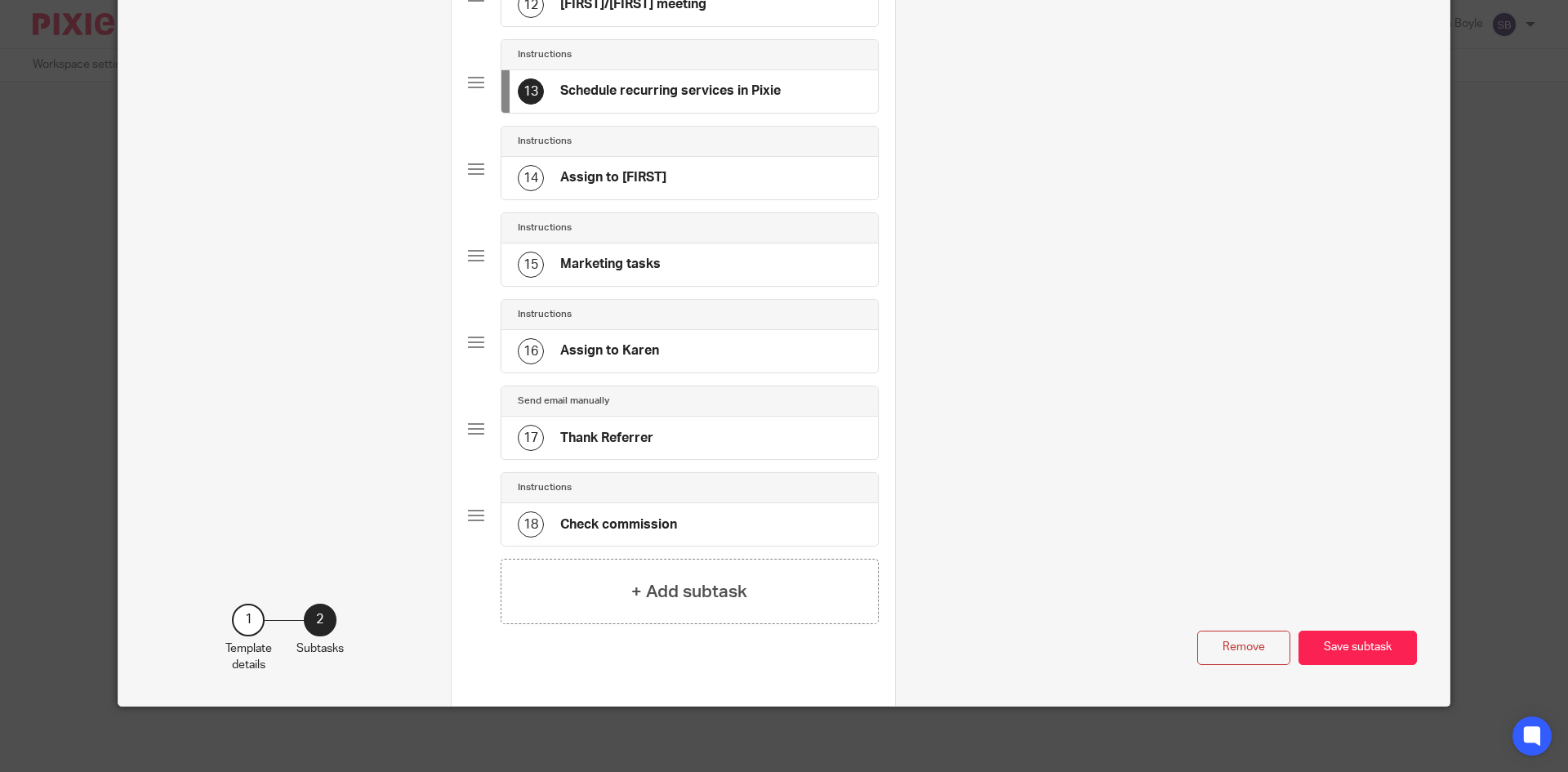 scroll, scrollTop: 1155, scrollLeft: 0, axis: vertical 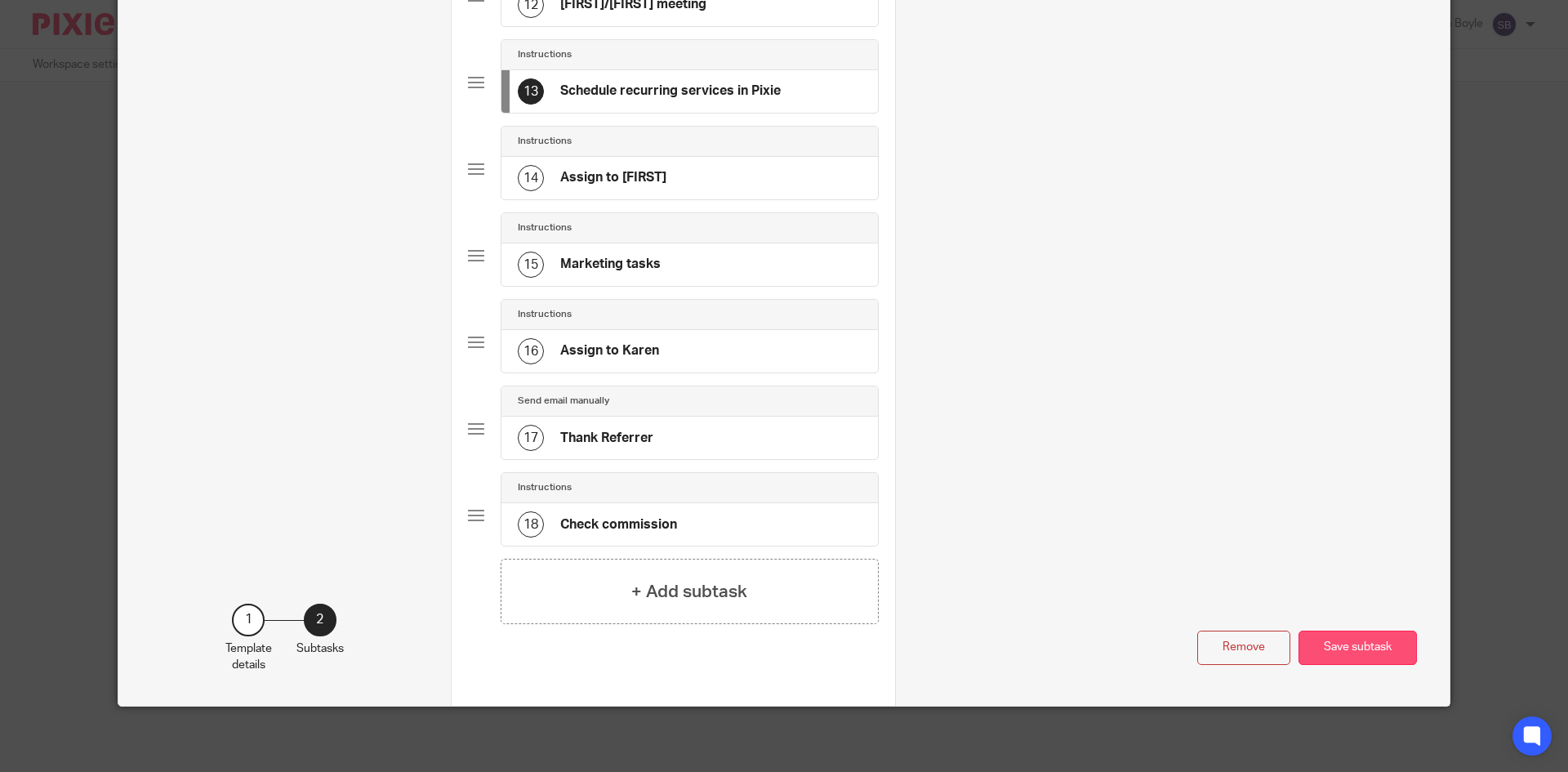 click on "Save subtask" at bounding box center [1357, 648] 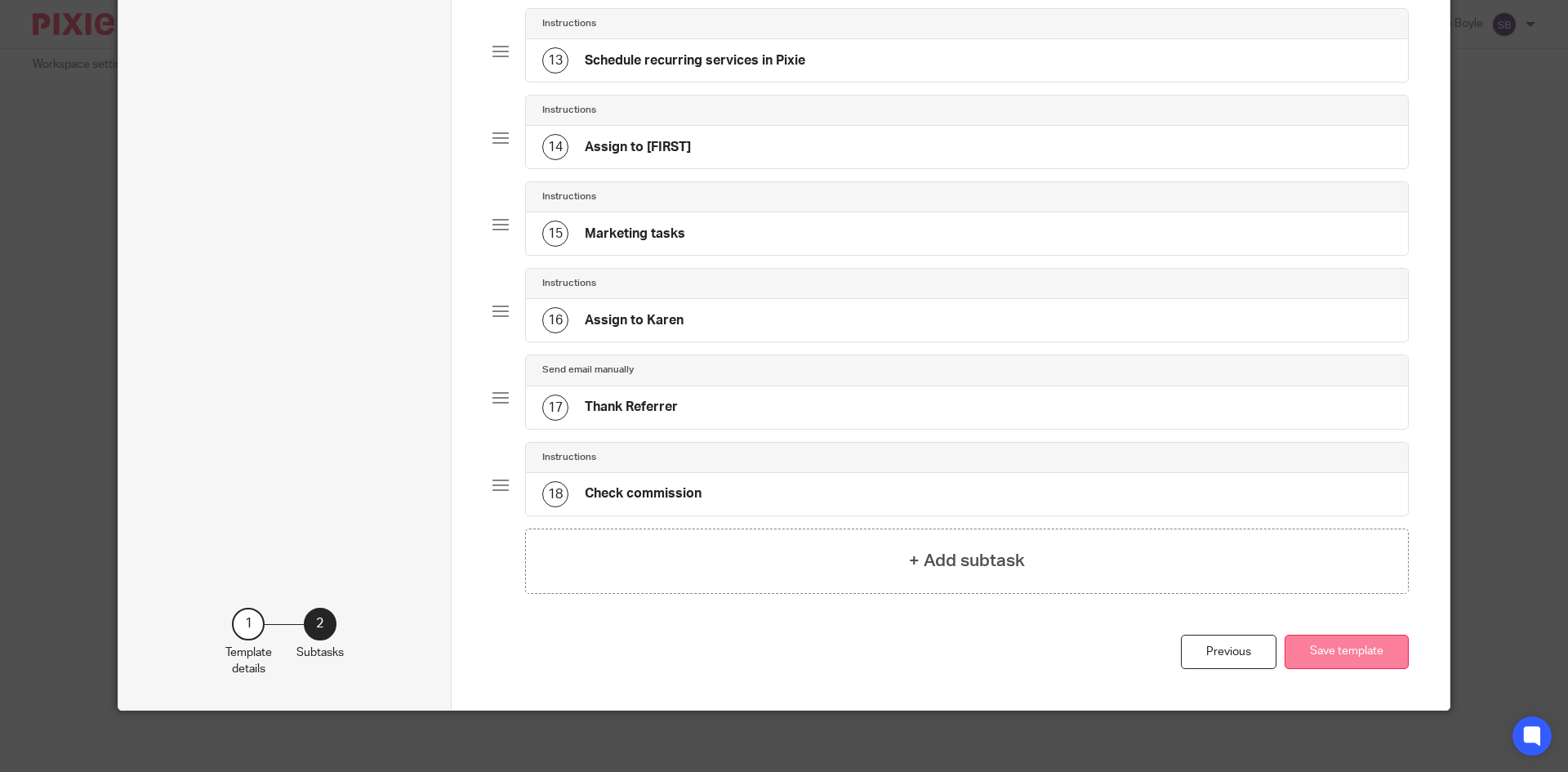 click on "Save template" at bounding box center (1347, 652) 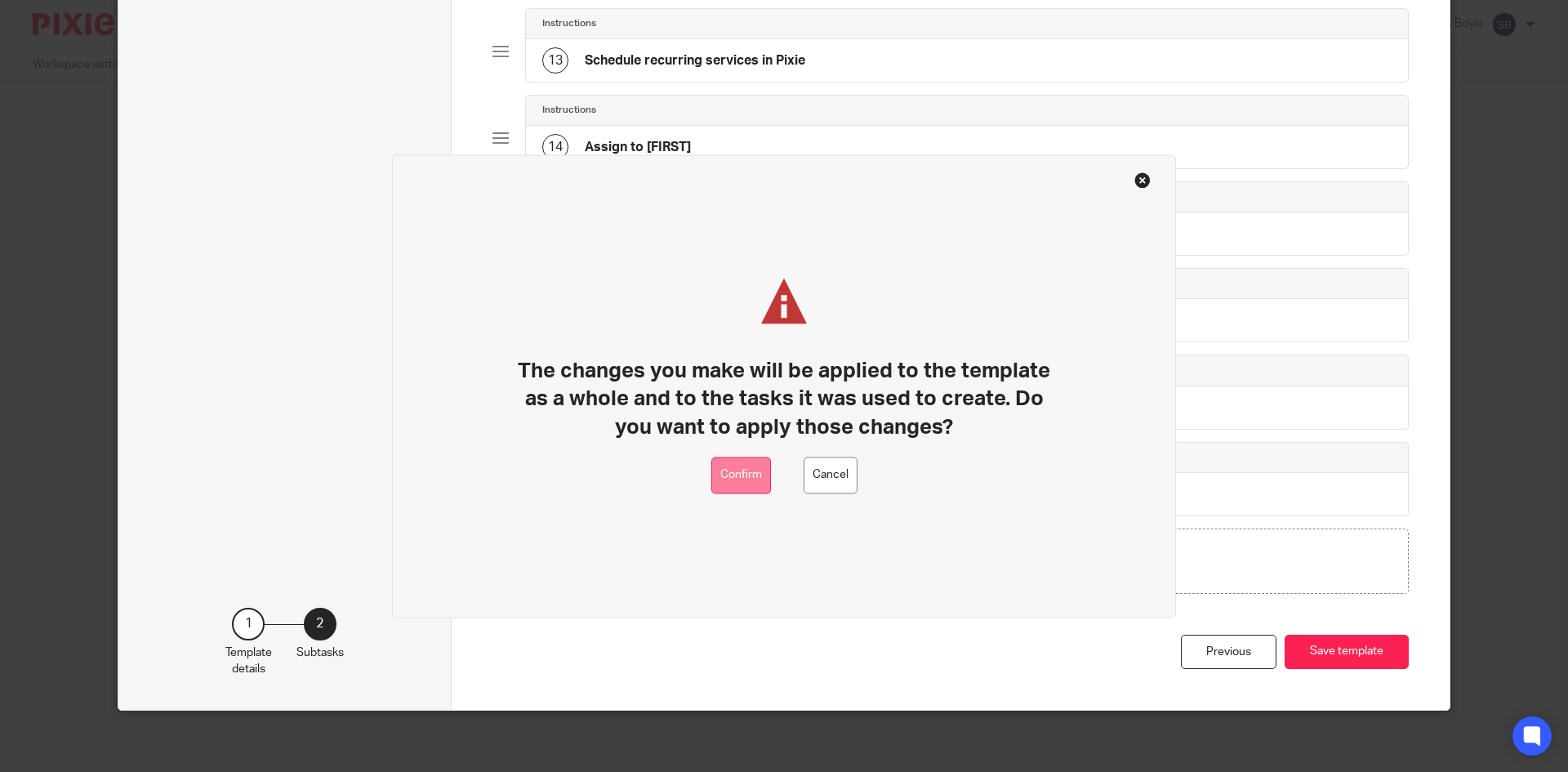 click on "Confirm" at bounding box center (741, 475) 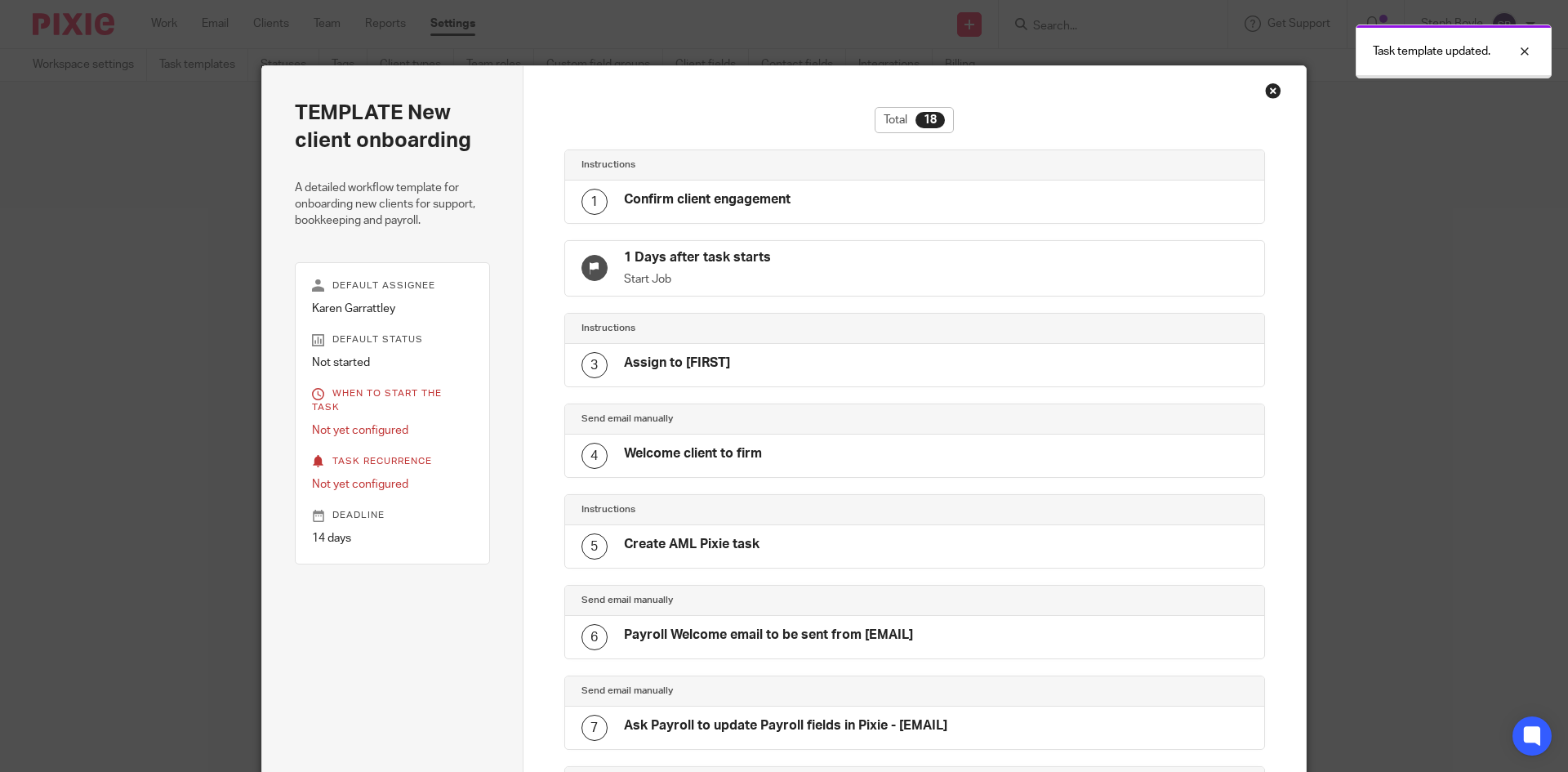 scroll, scrollTop: 0, scrollLeft: 0, axis: both 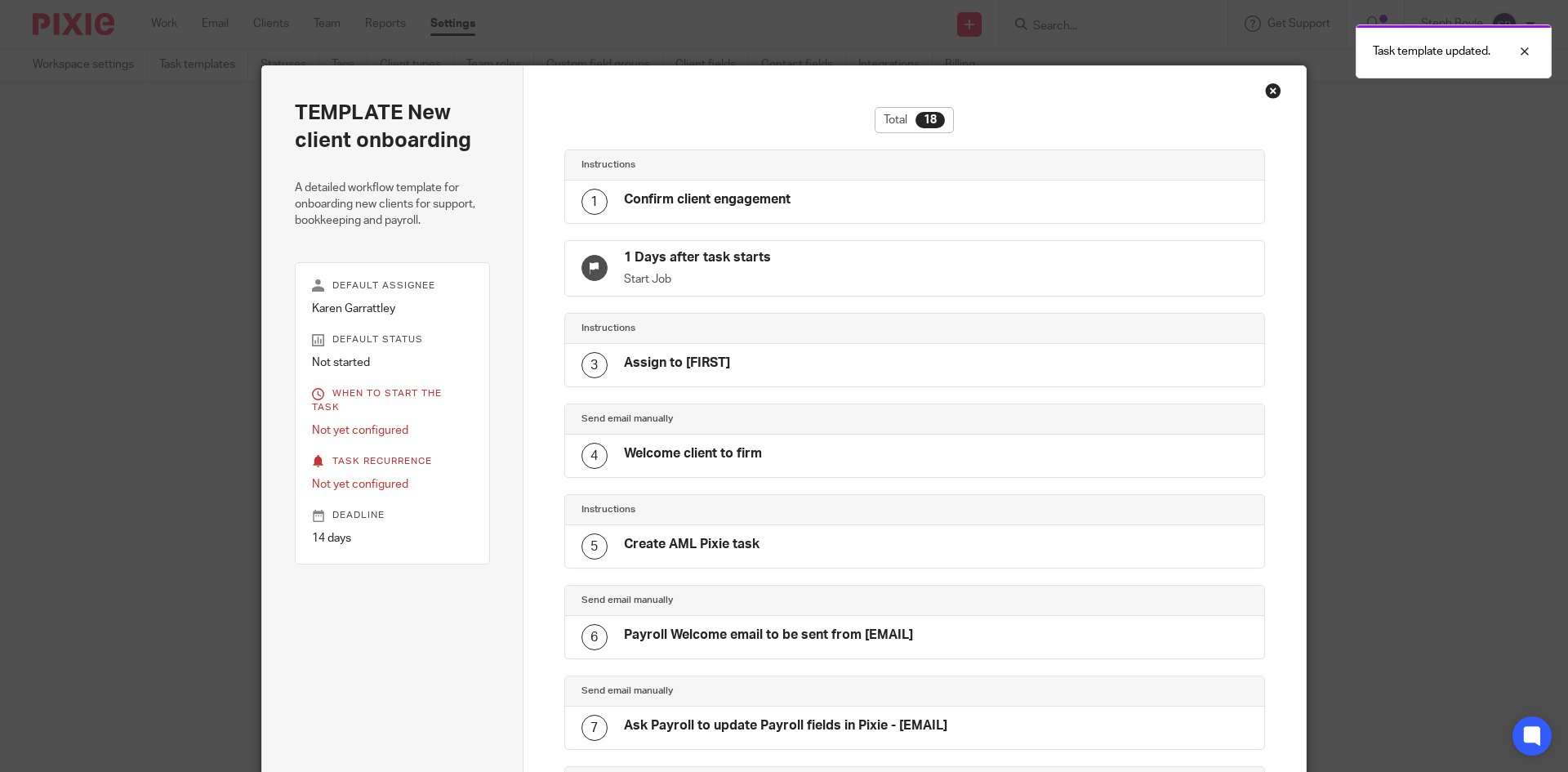 click at bounding box center (1273, 91) 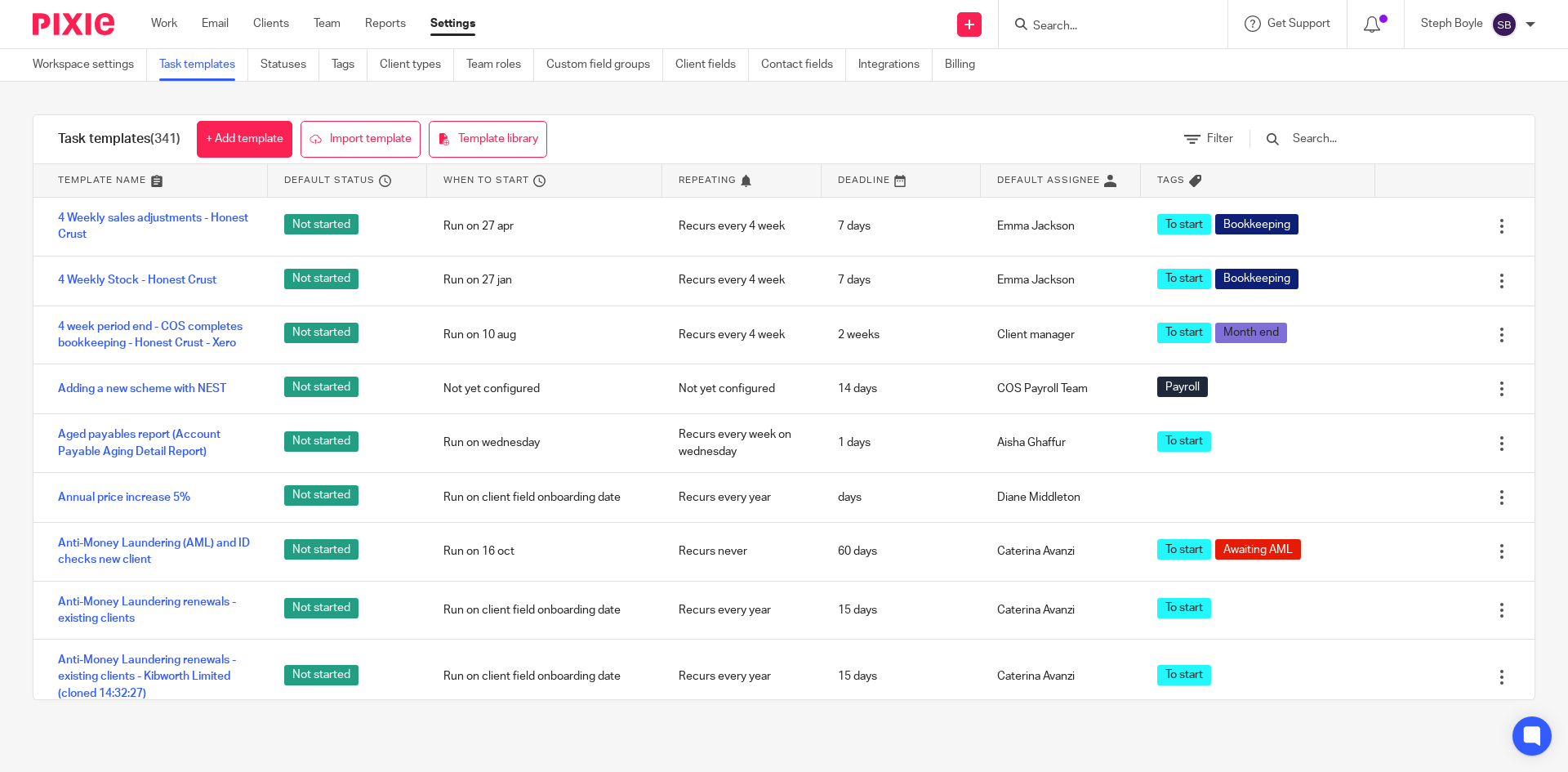 scroll, scrollTop: 0, scrollLeft: 0, axis: both 